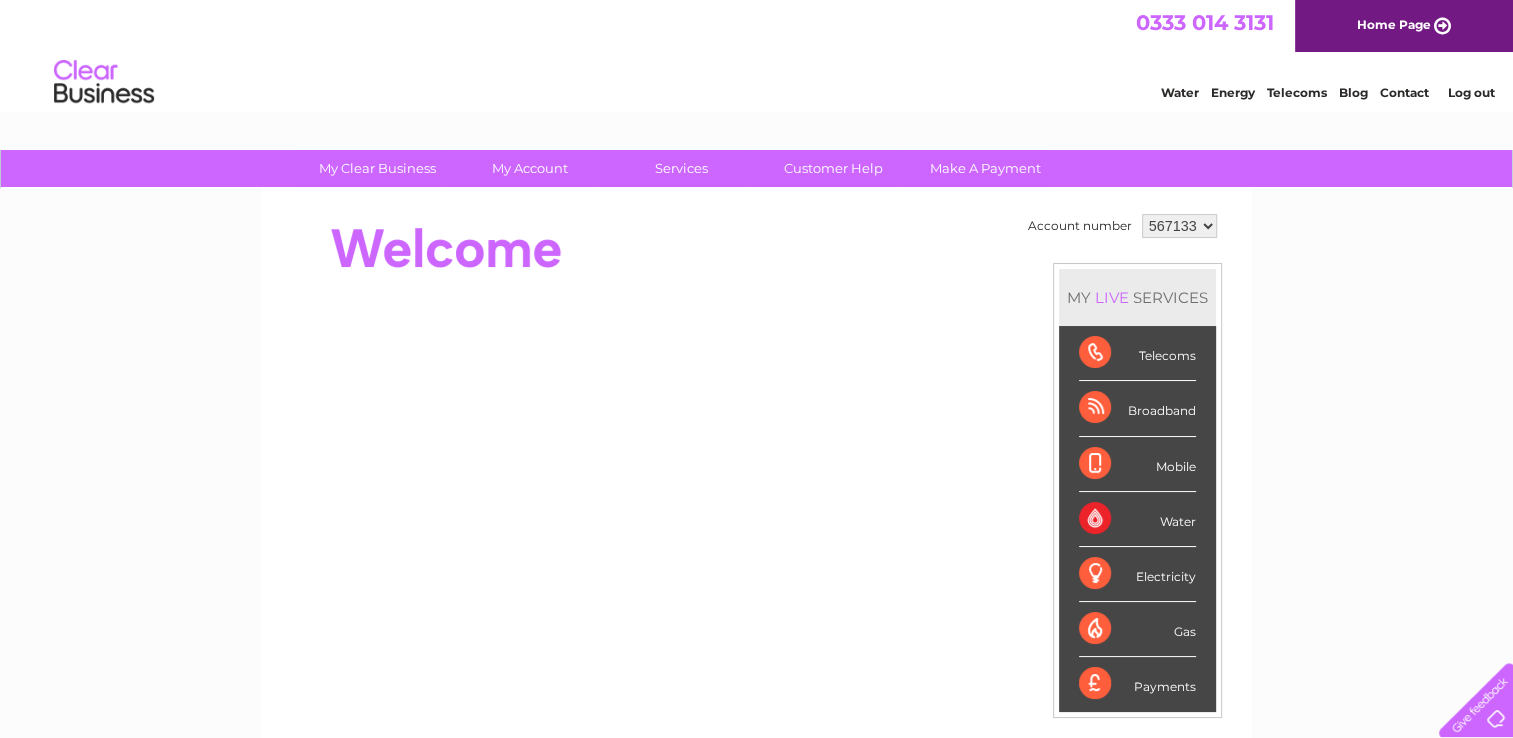 scroll, scrollTop: 0, scrollLeft: 0, axis: both 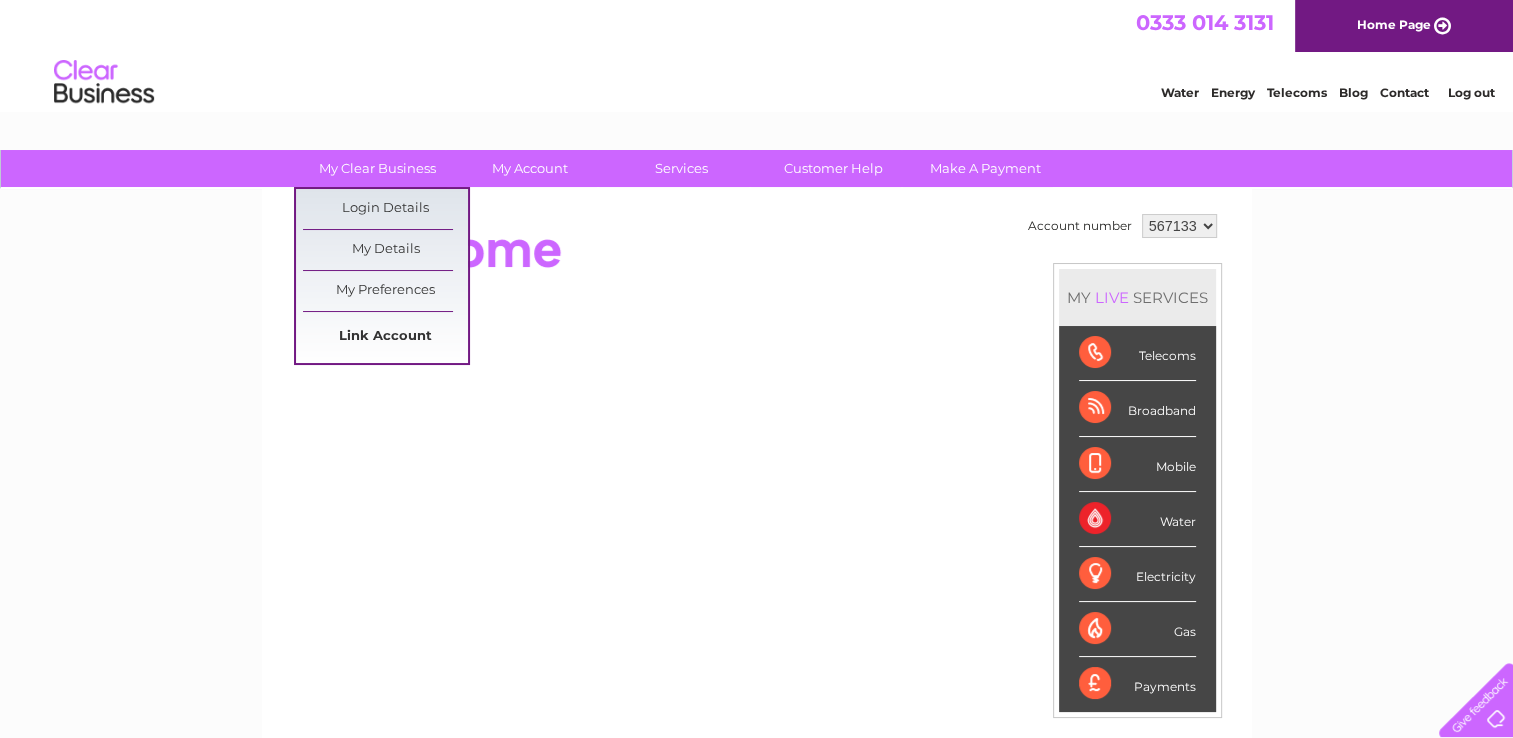click on "Link Account" at bounding box center (385, 337) 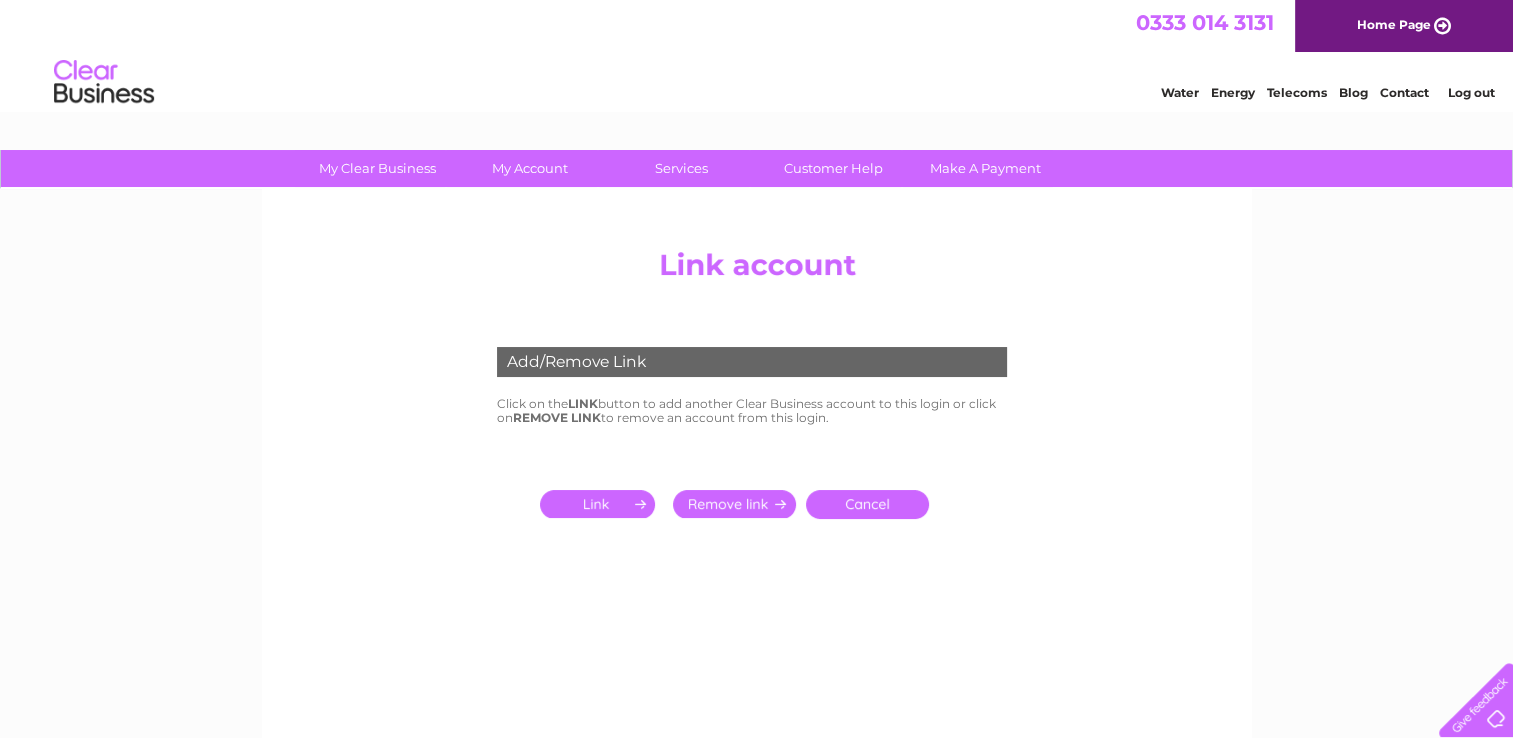 scroll, scrollTop: 0, scrollLeft: 0, axis: both 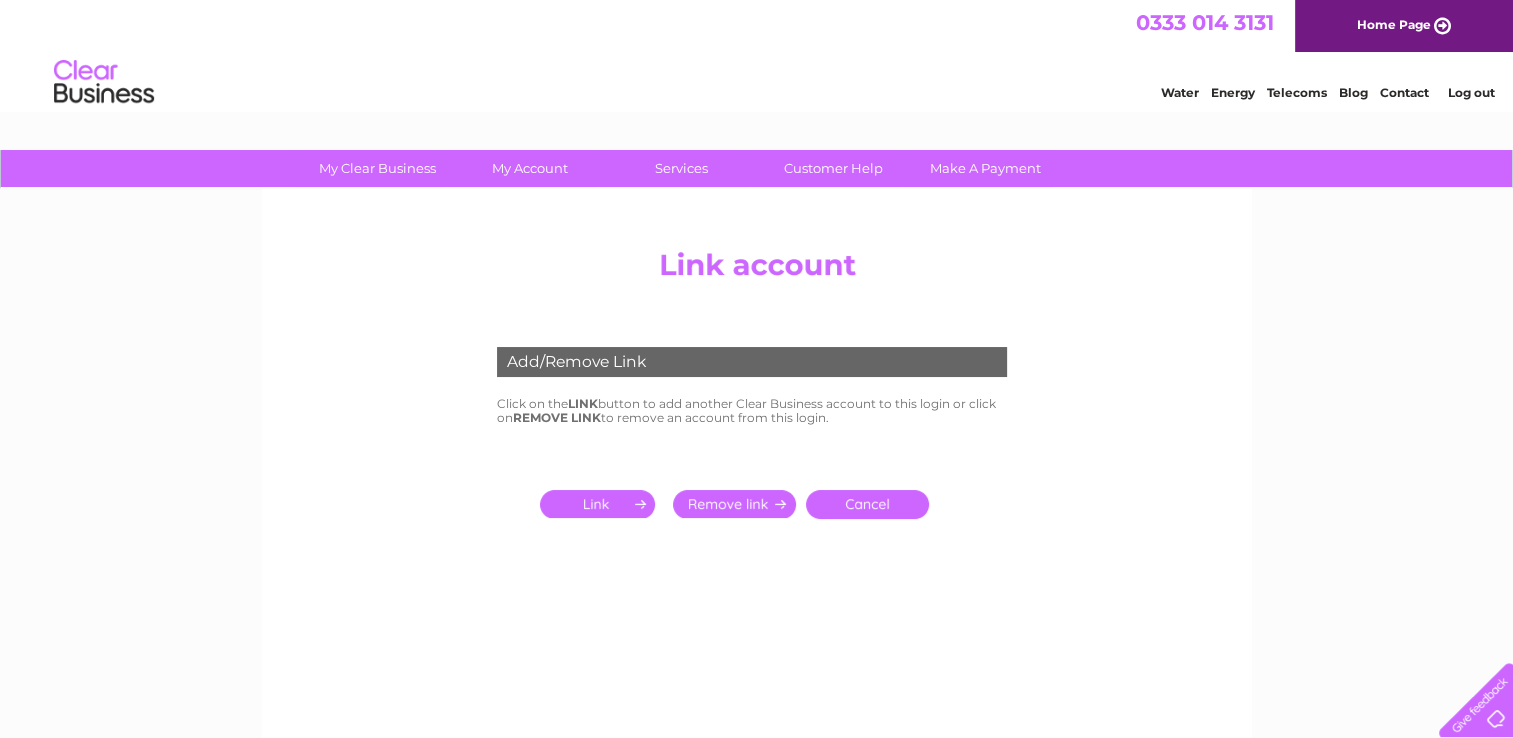 click at bounding box center (601, 504) 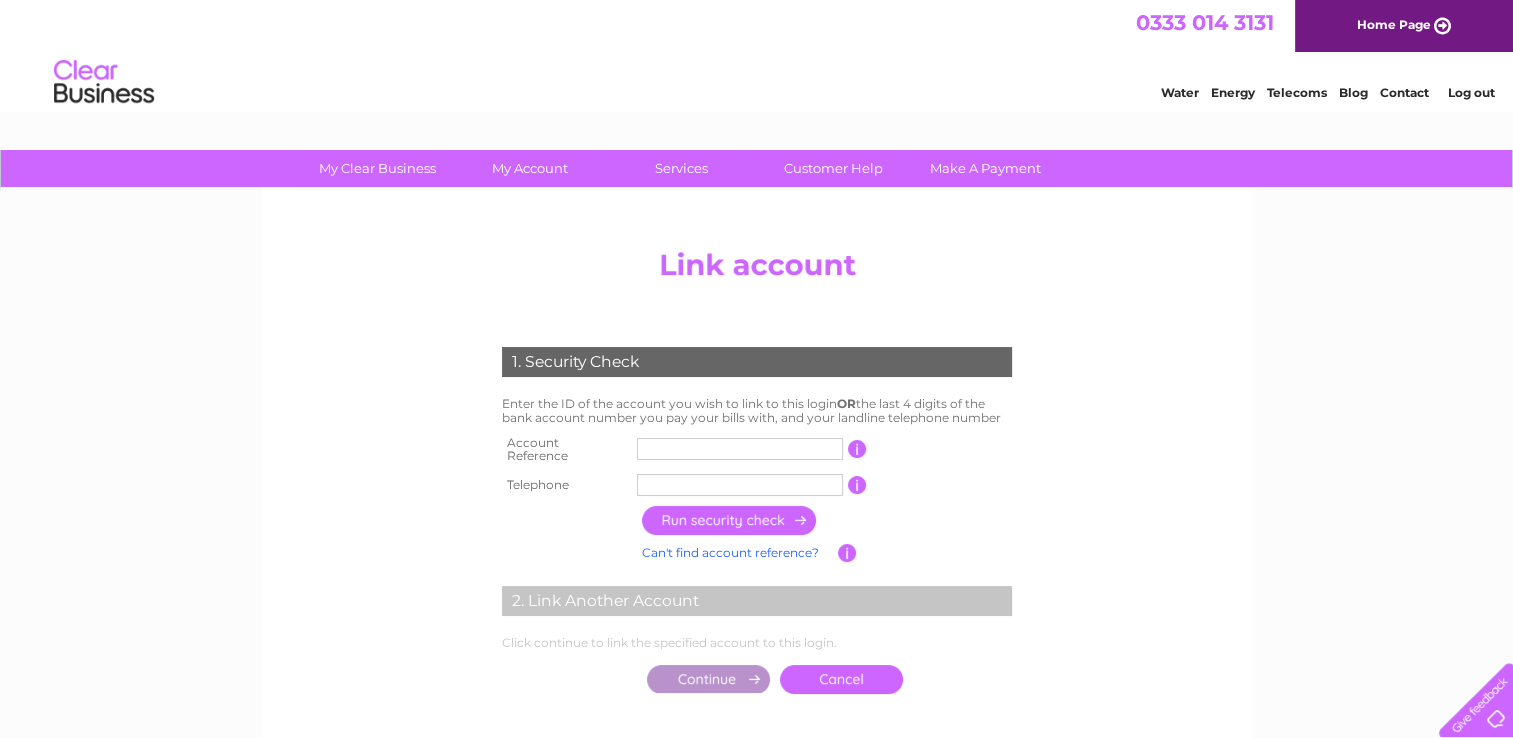 click at bounding box center (740, 449) 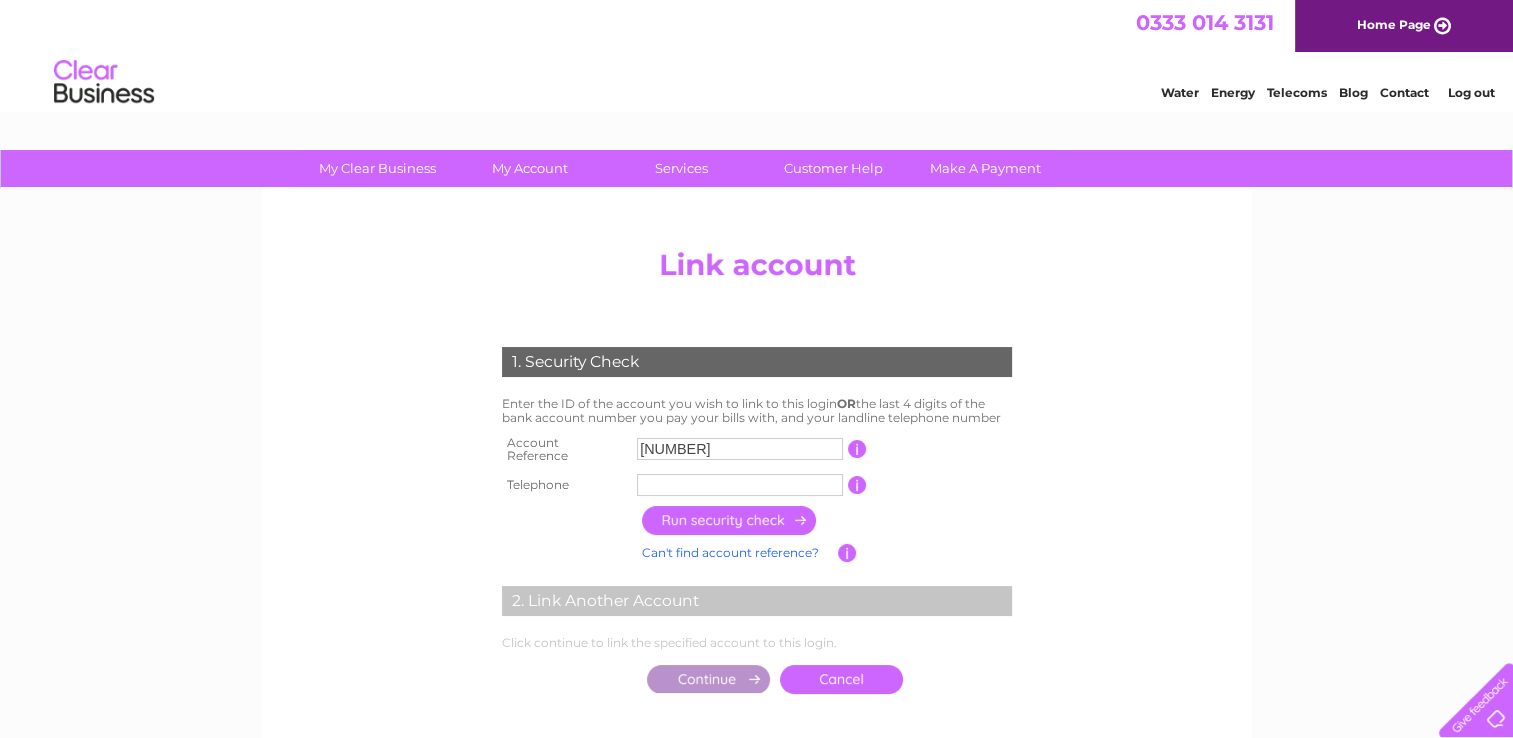type on "30294269" 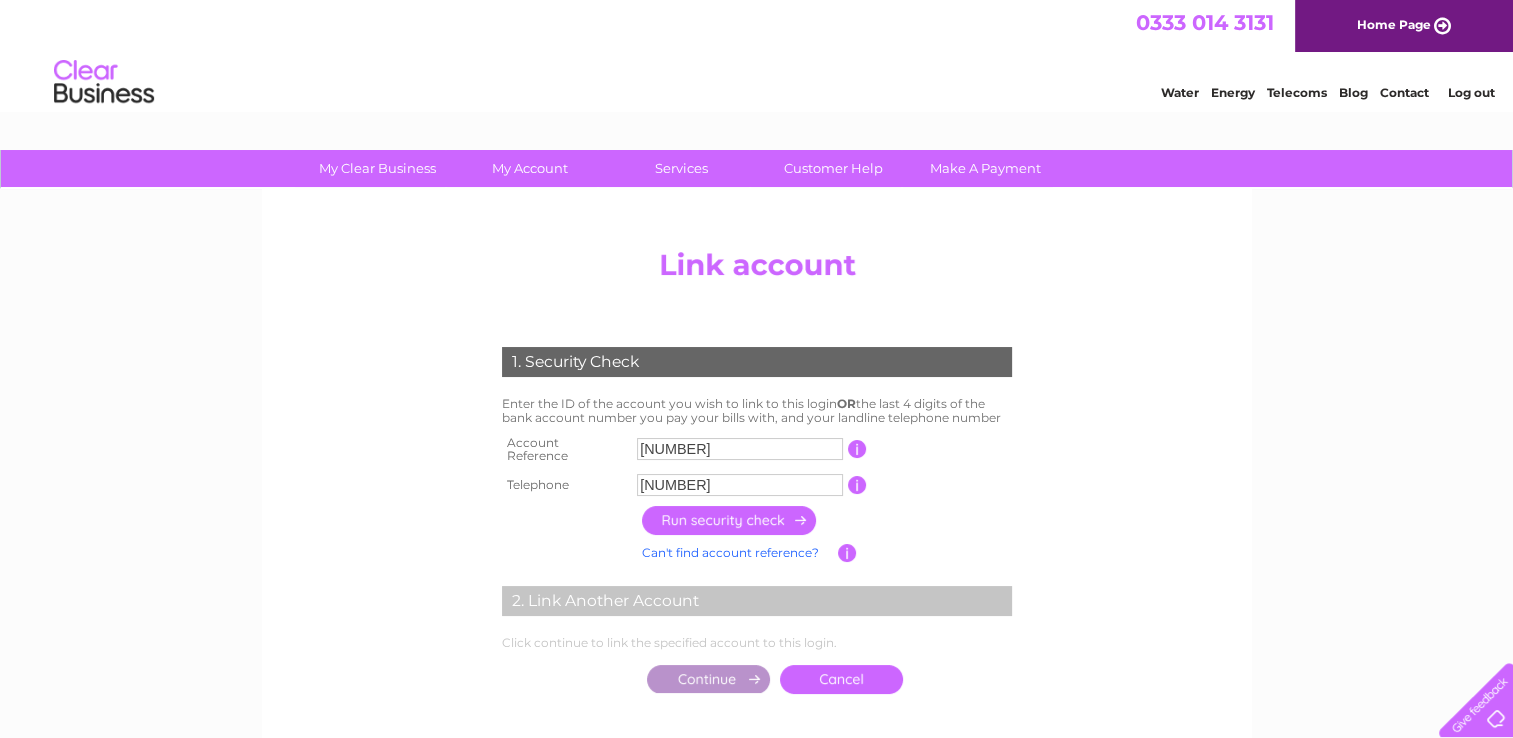 type on "07534003653" 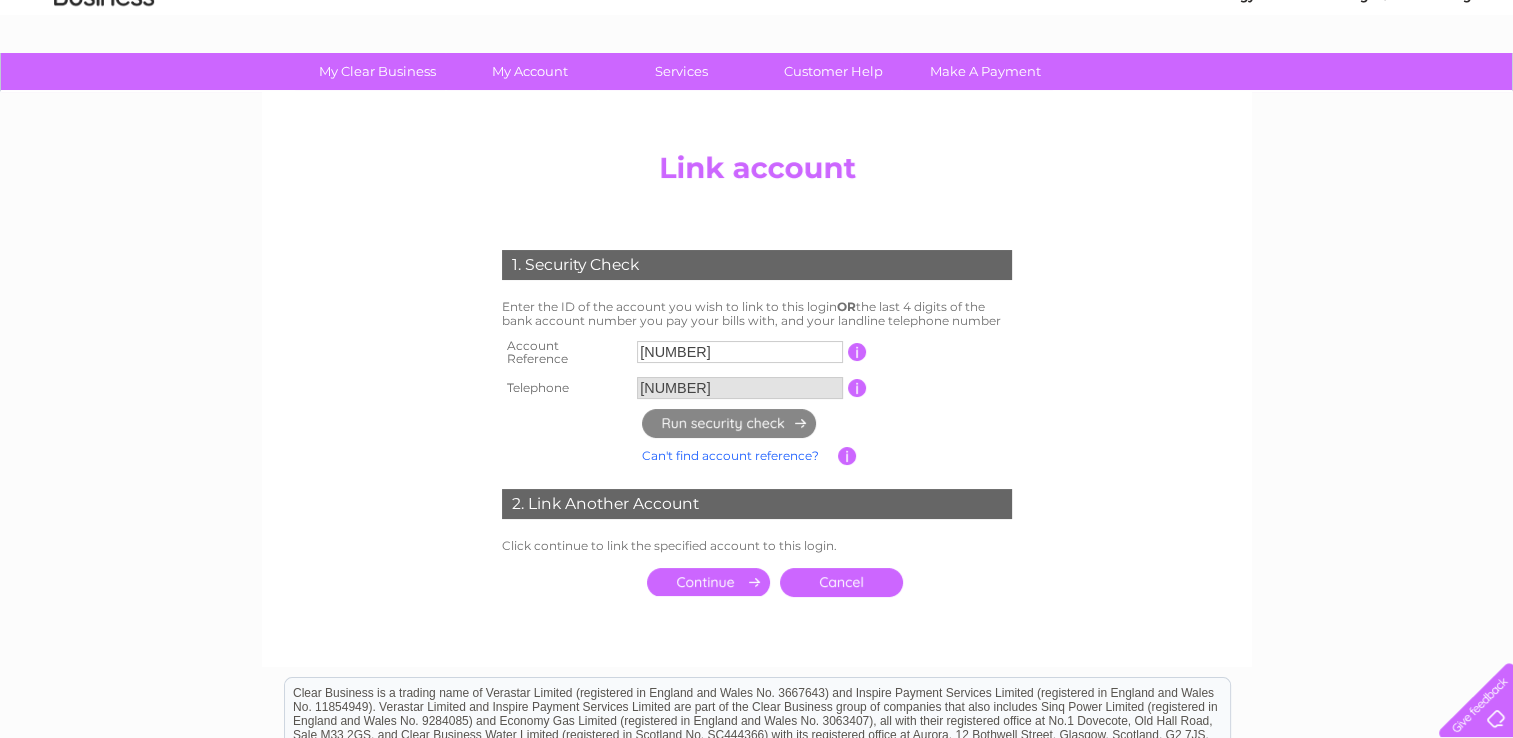 scroll, scrollTop: 100, scrollLeft: 0, axis: vertical 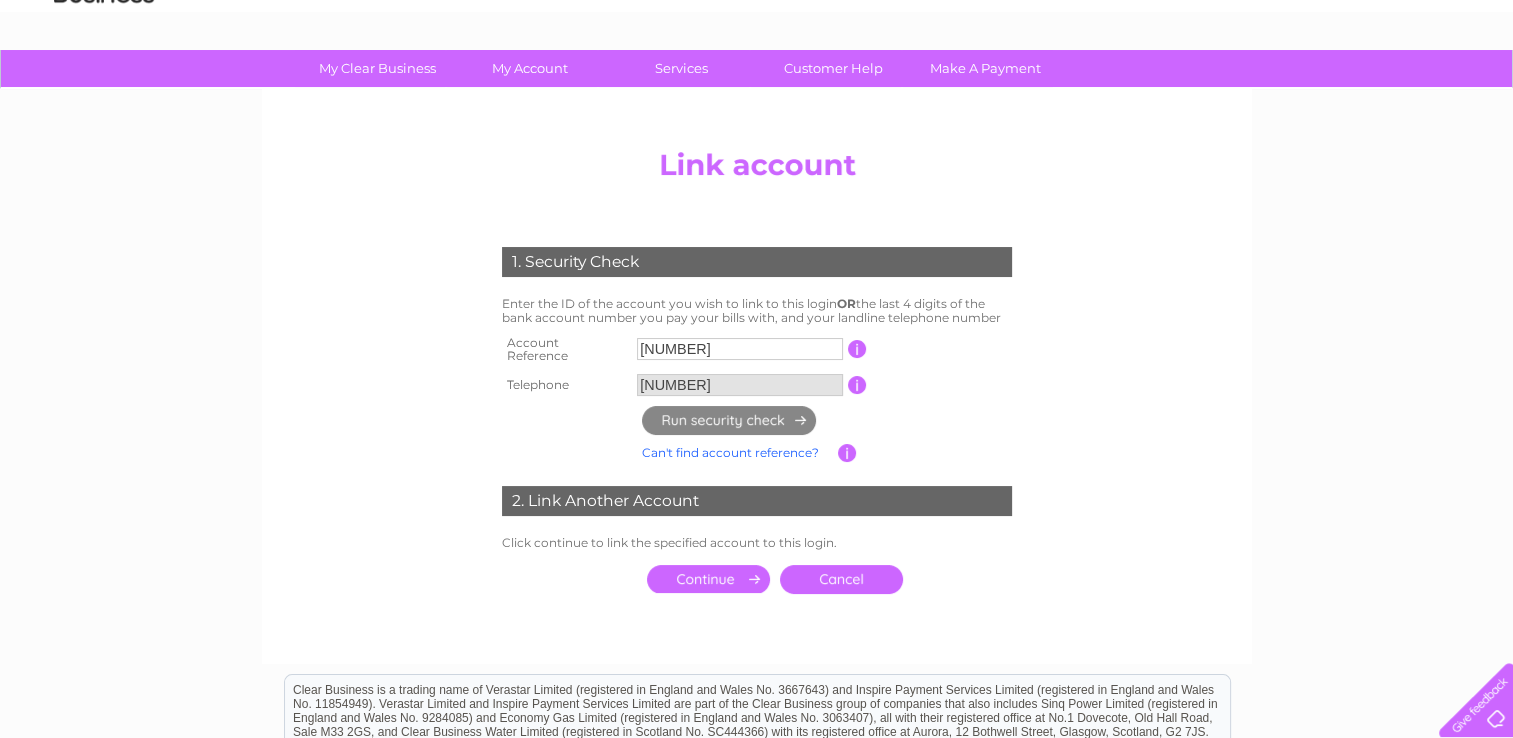 click at bounding box center [708, 579] 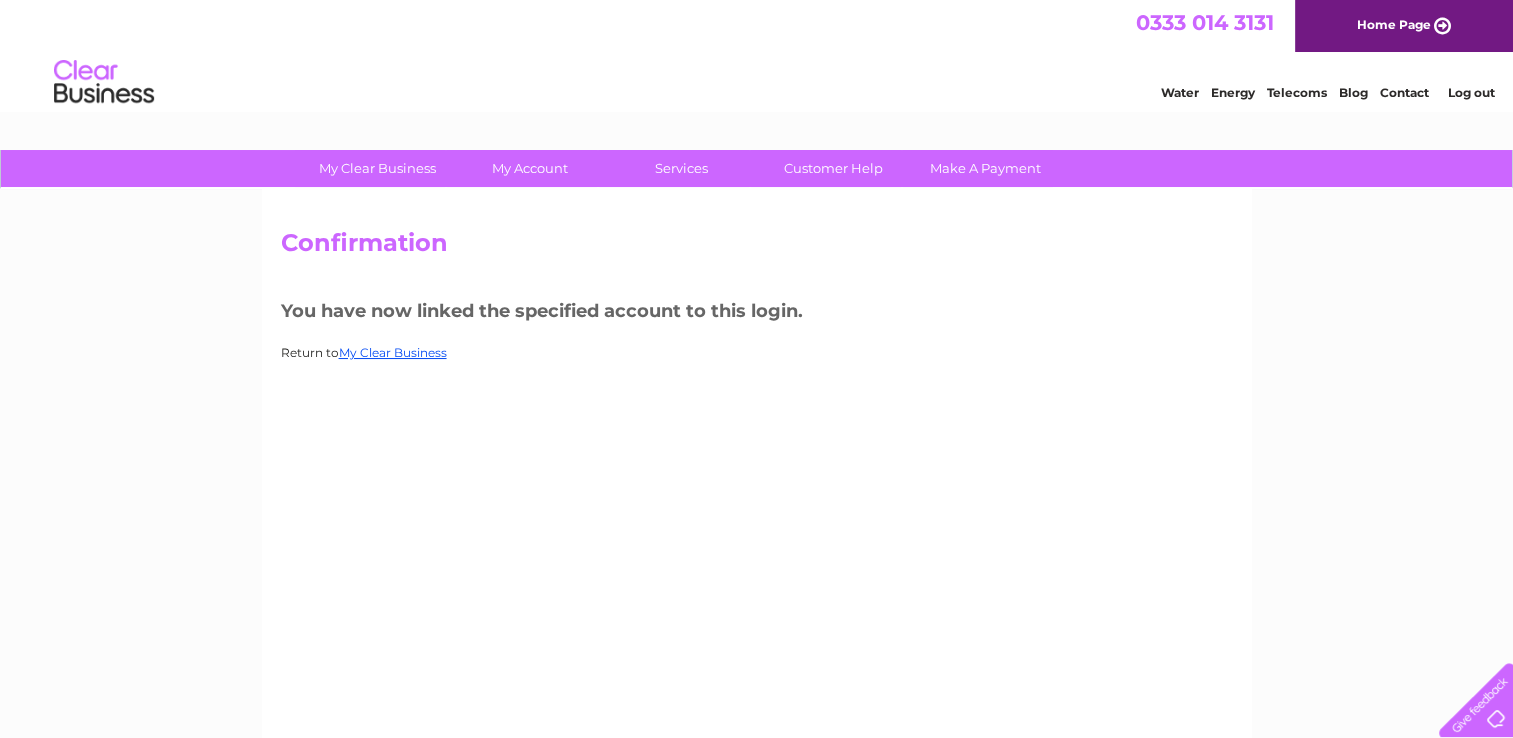 scroll, scrollTop: 0, scrollLeft: 0, axis: both 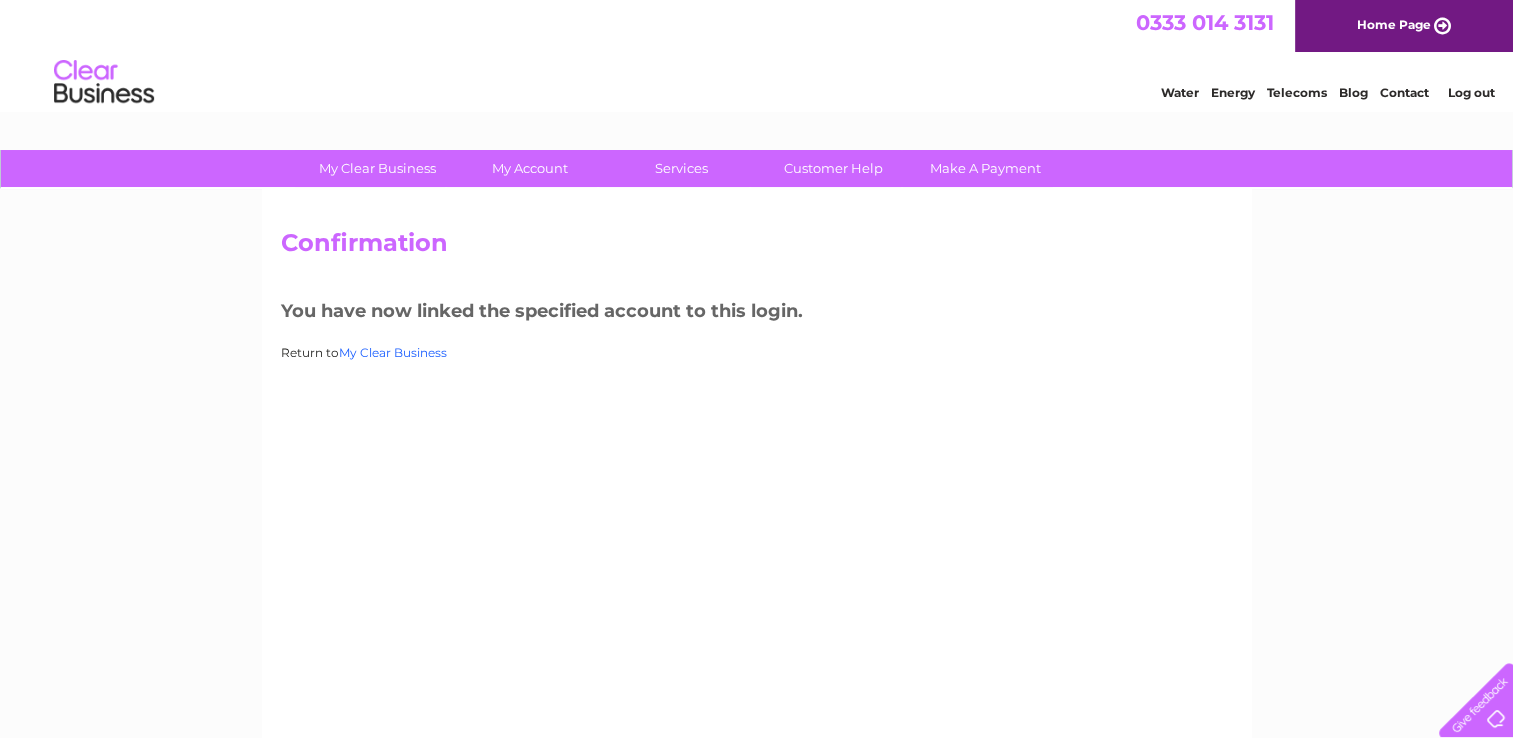 click on "My Clear Business" at bounding box center [393, 352] 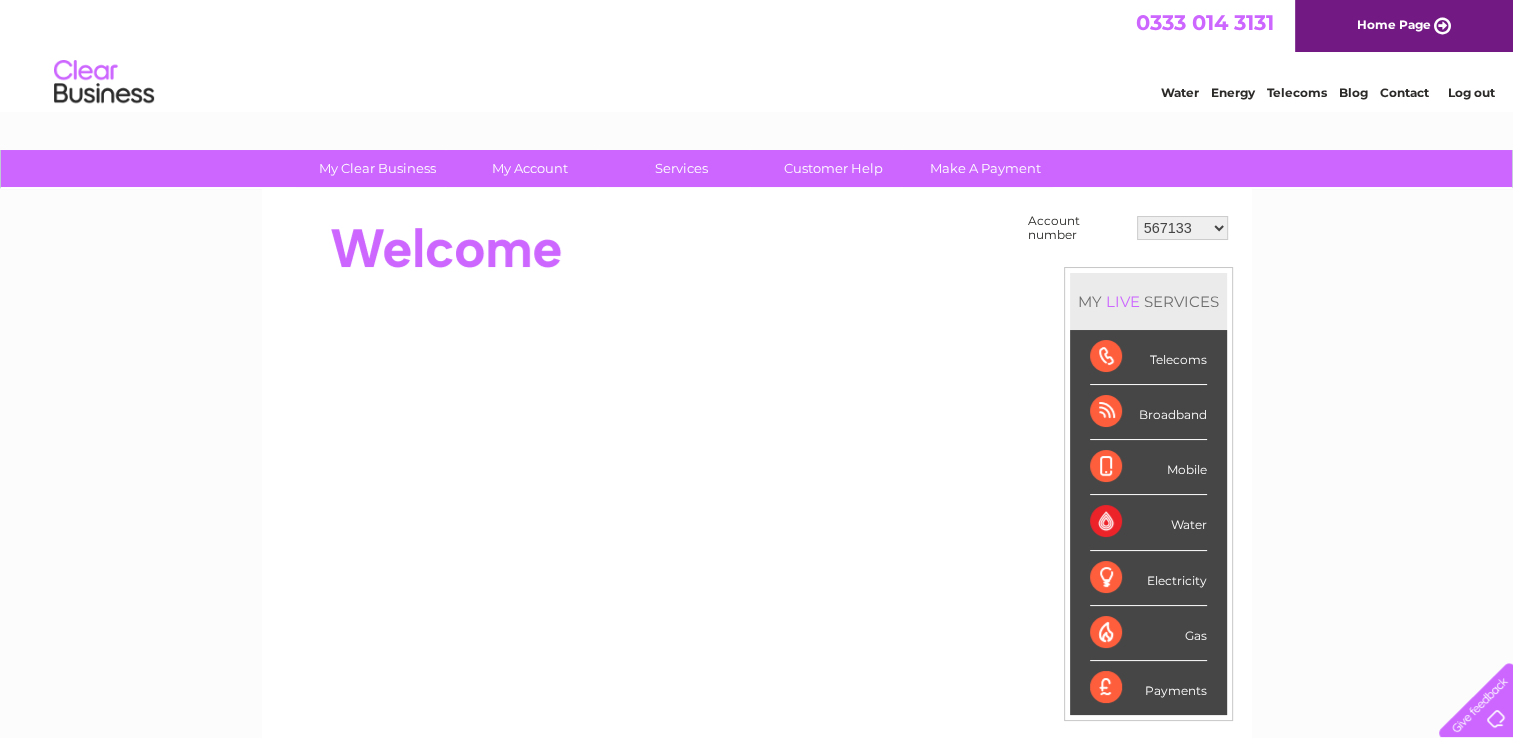 scroll, scrollTop: 0, scrollLeft: 0, axis: both 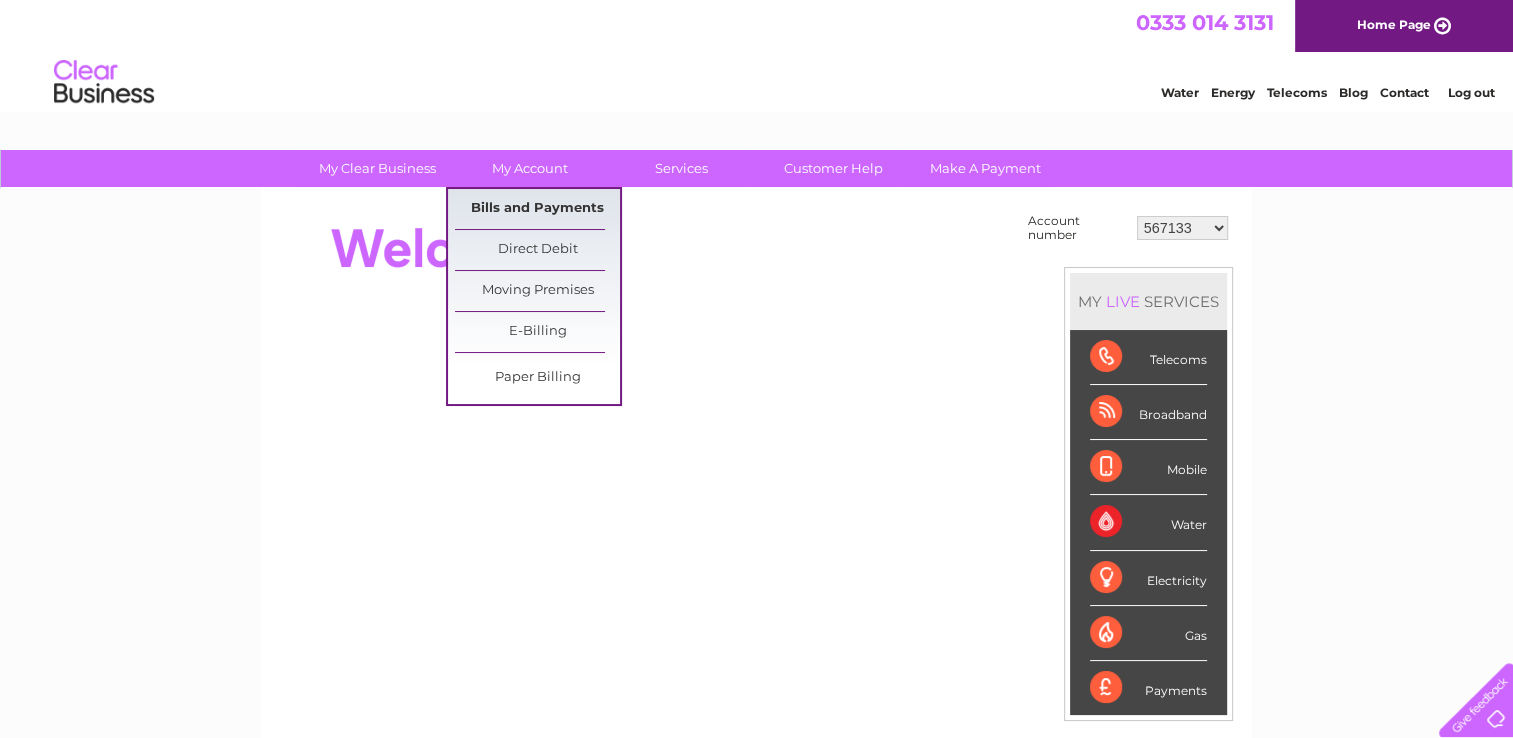 click on "Bills and Payments" at bounding box center (537, 209) 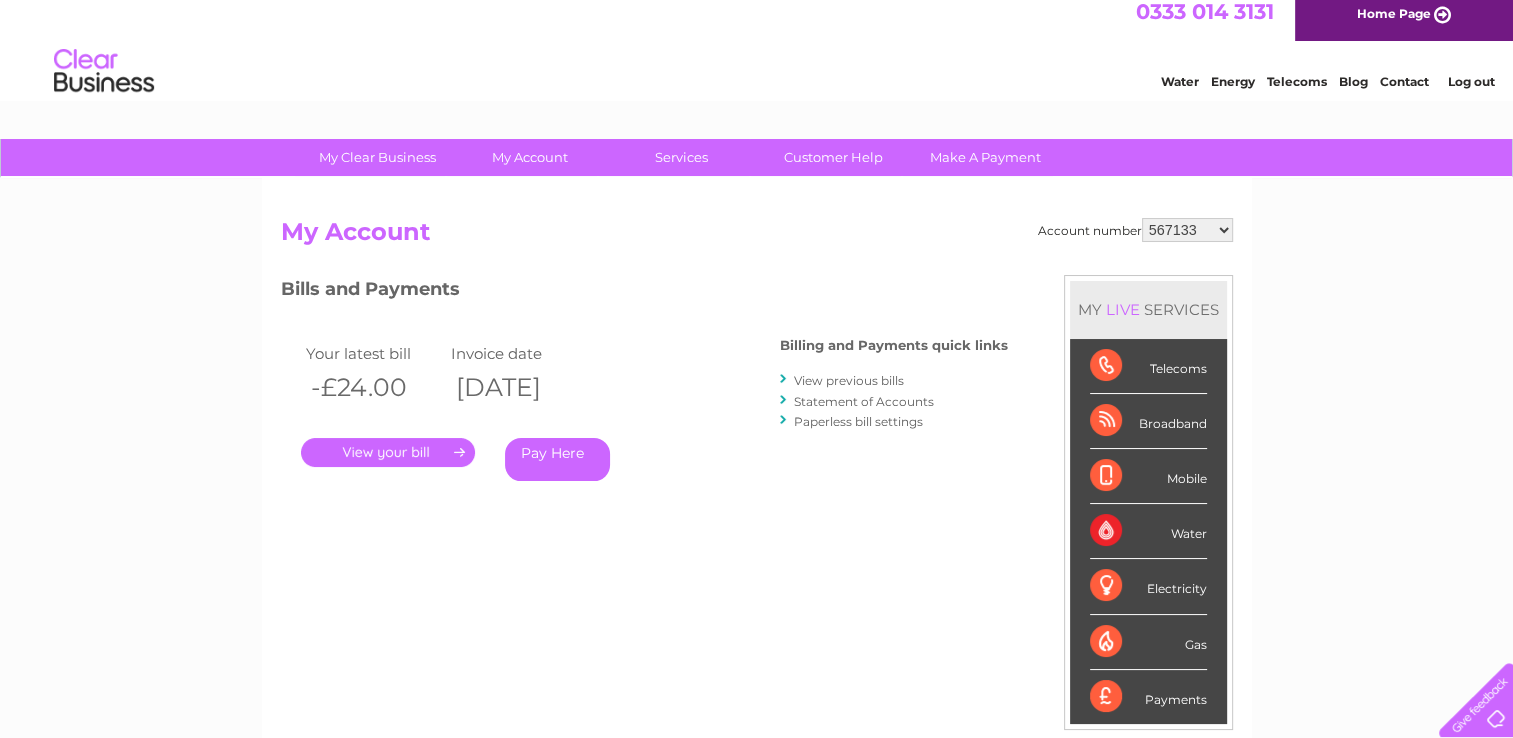 scroll, scrollTop: 0, scrollLeft: 0, axis: both 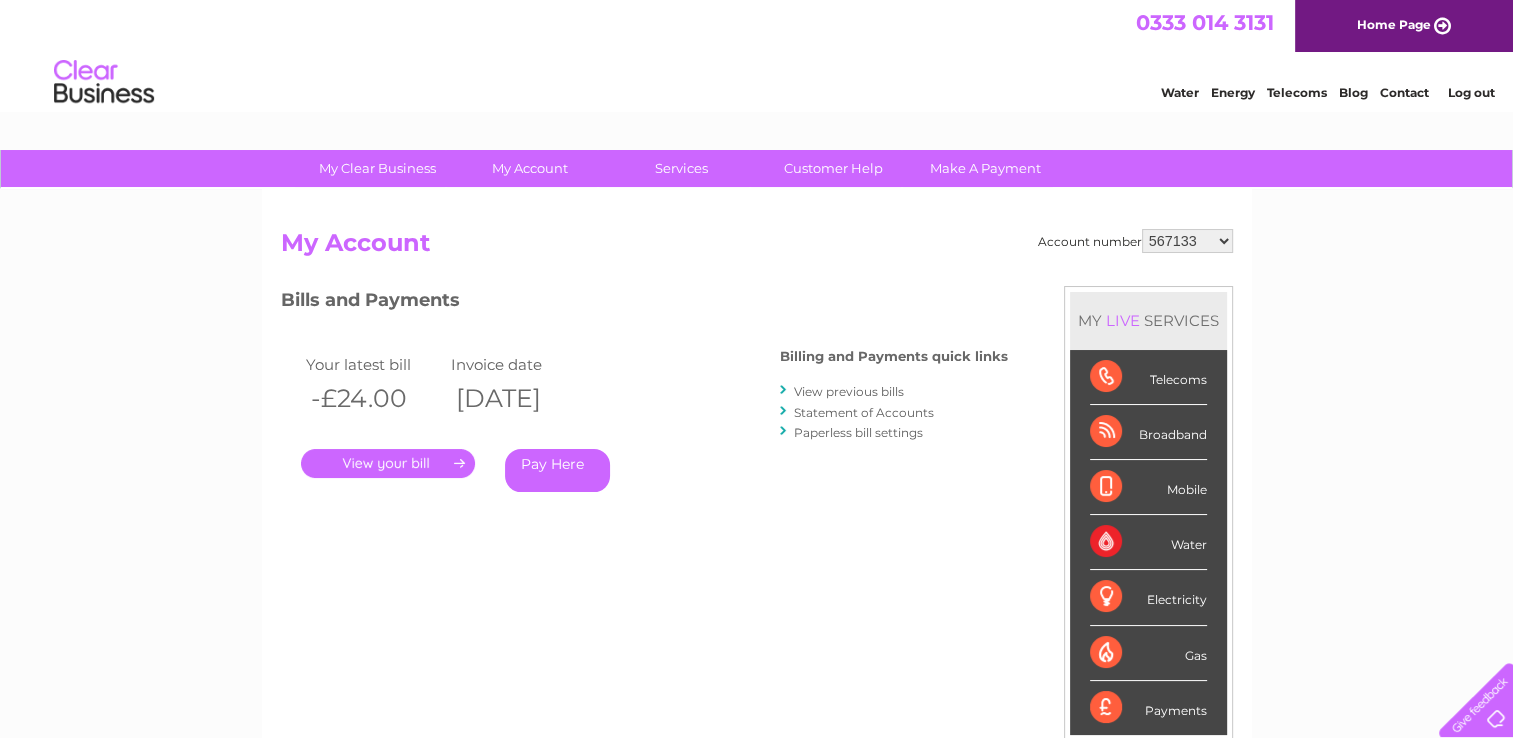 click on "[NUMBER]
[NUMBER]" at bounding box center (1187, 241) 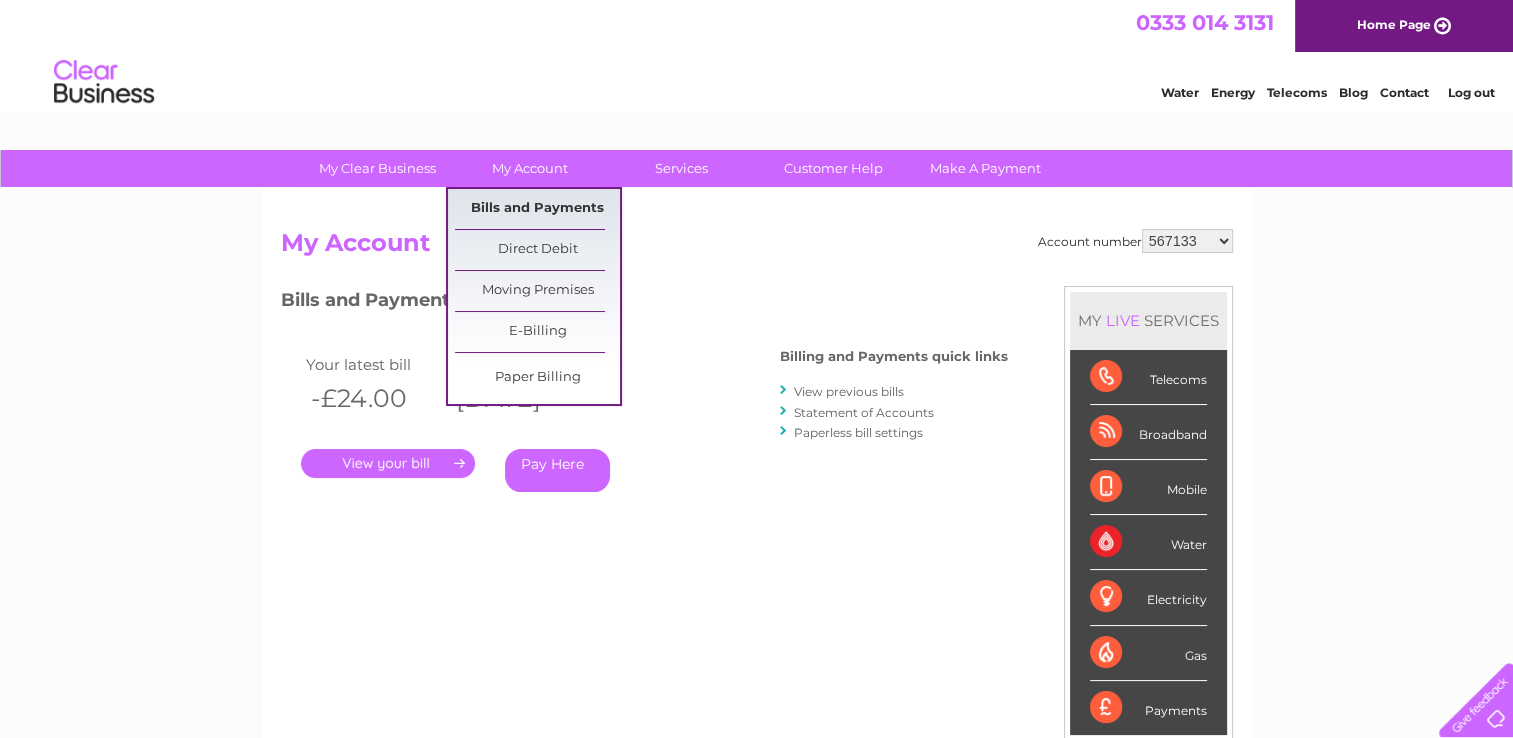 click on "Bills and Payments" at bounding box center [537, 209] 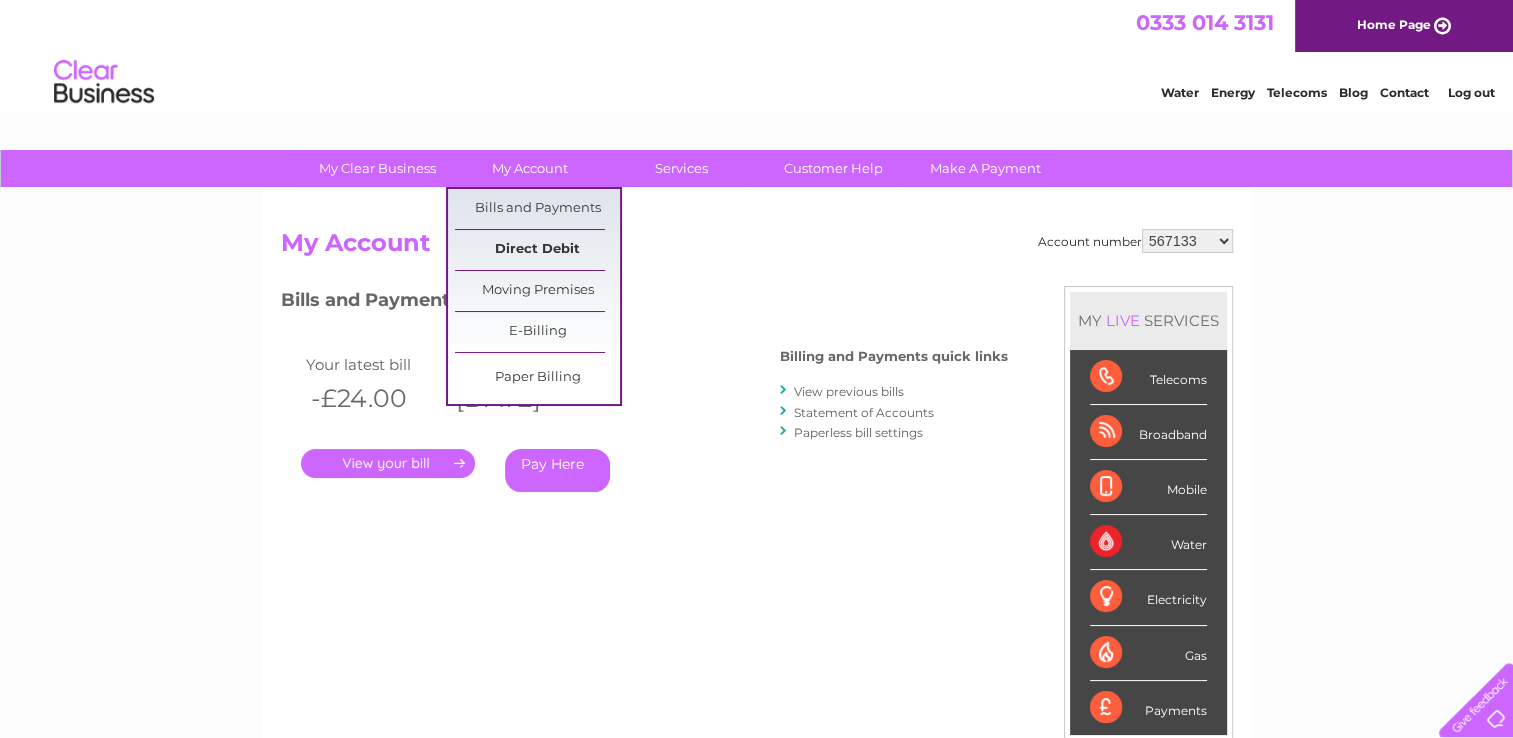scroll, scrollTop: 0, scrollLeft: 0, axis: both 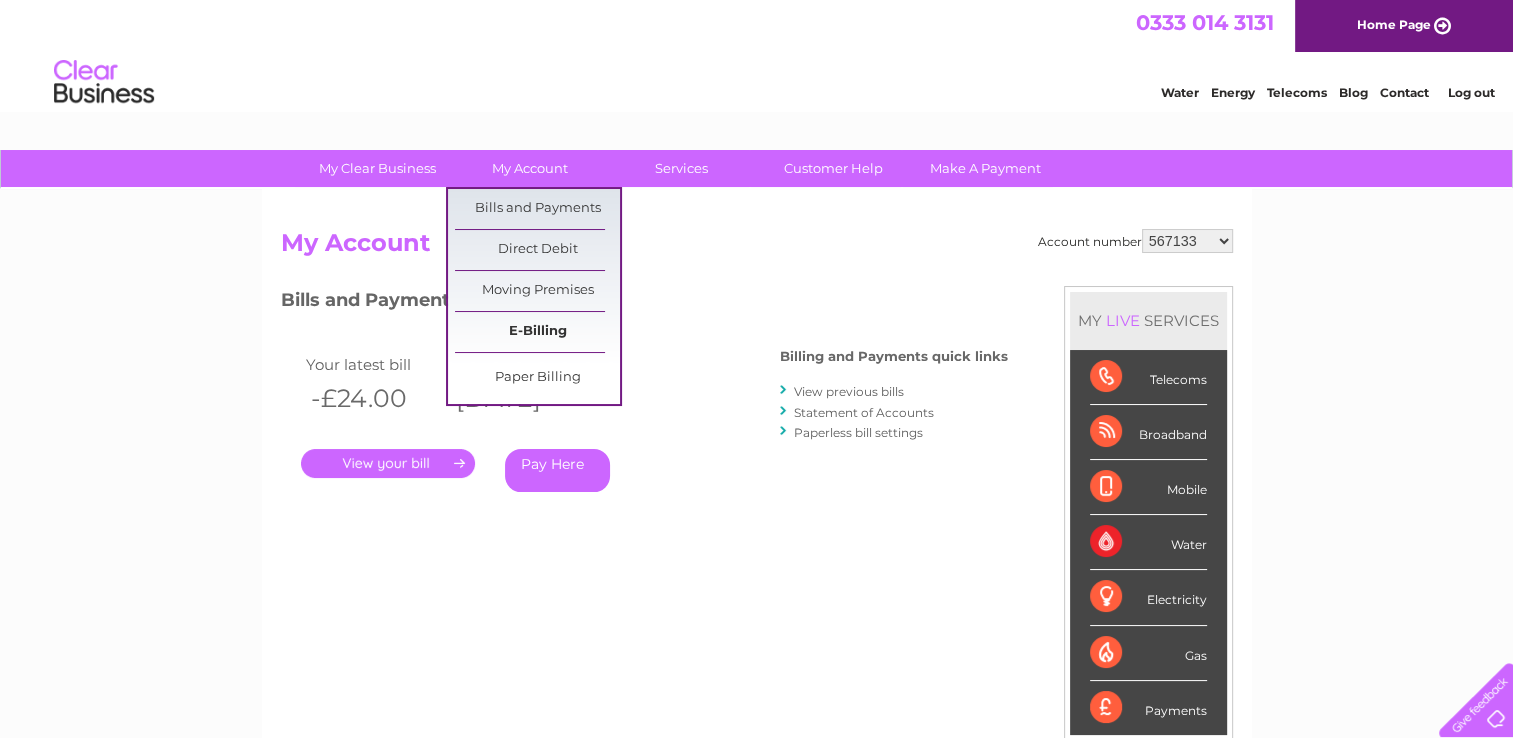 click on "E-Billing" at bounding box center (537, 332) 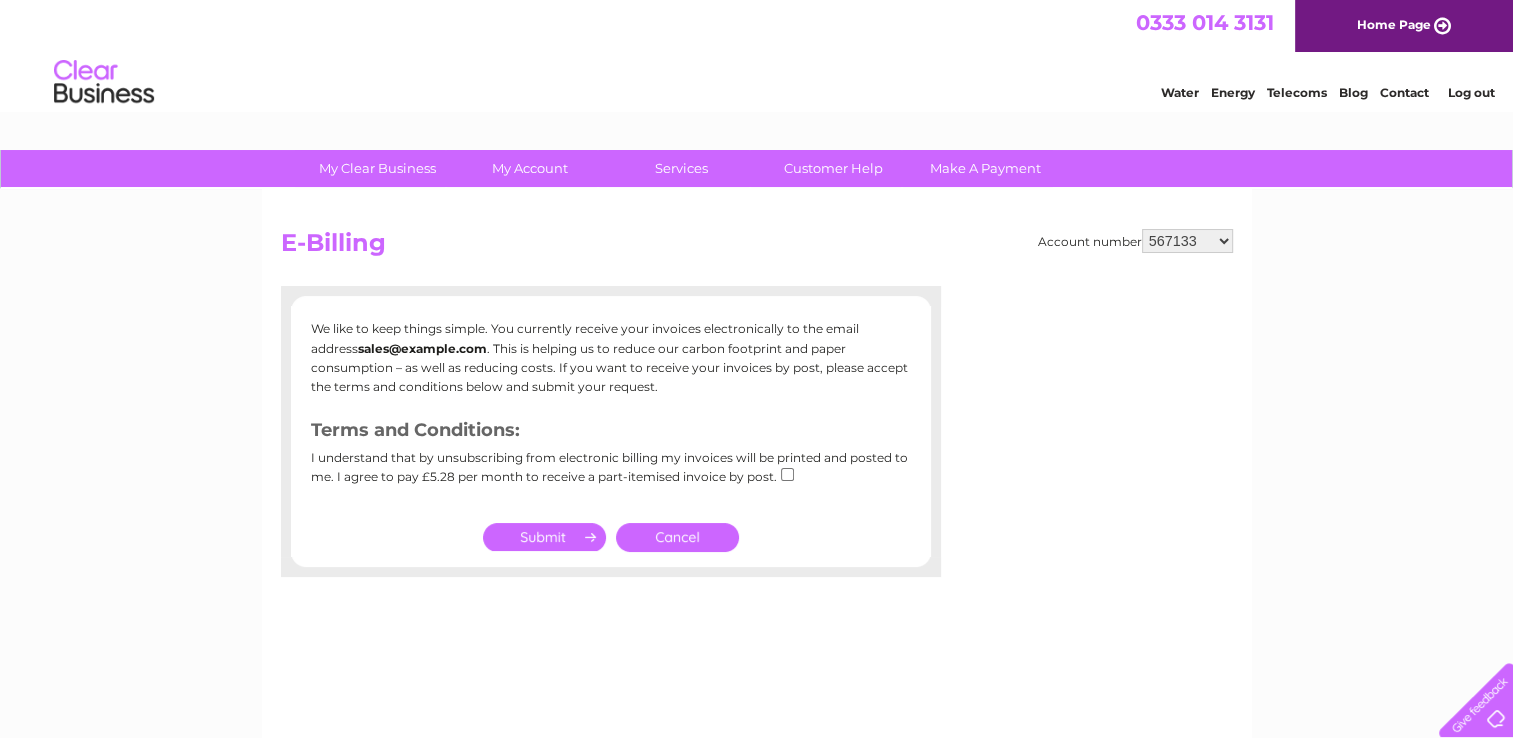 scroll, scrollTop: 0, scrollLeft: 0, axis: both 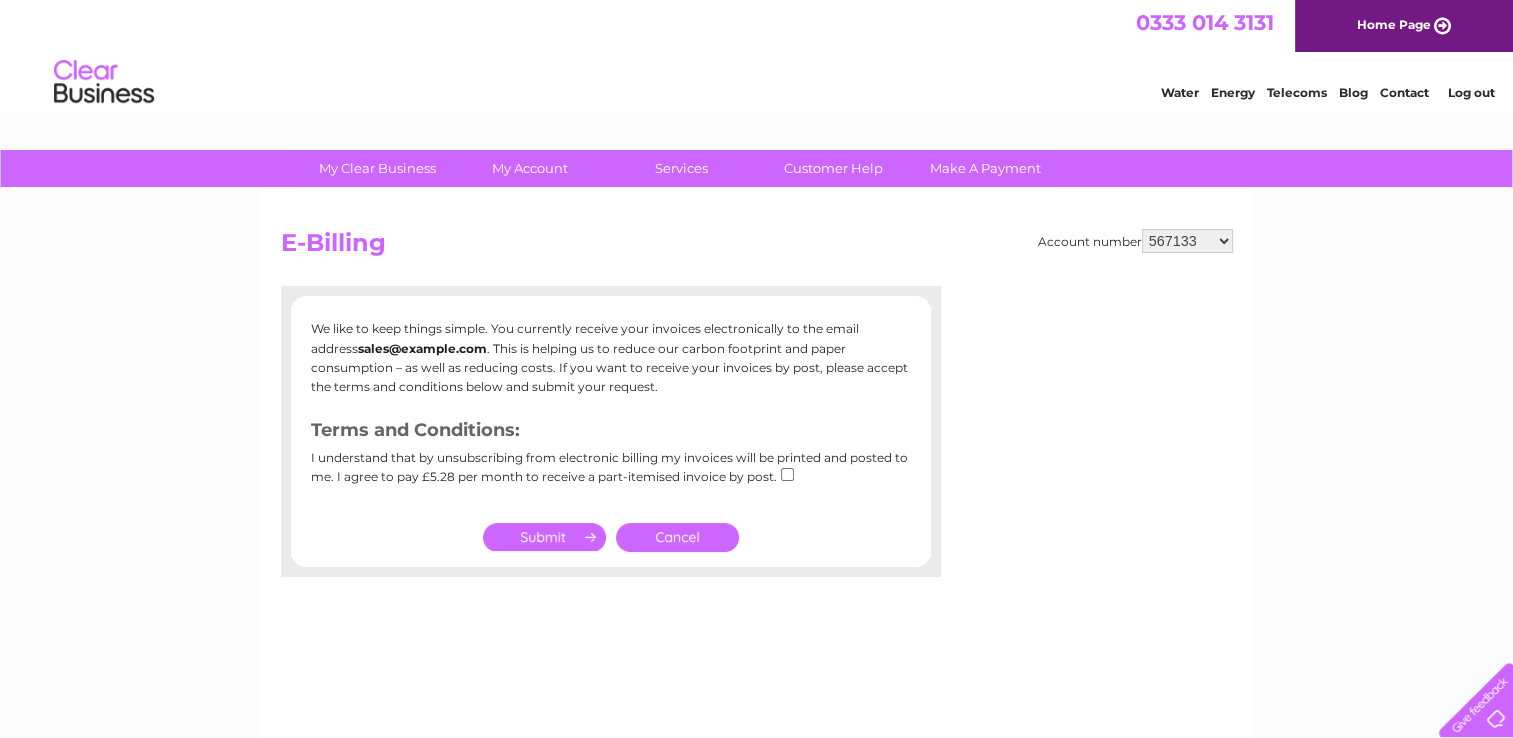 click on "[NUMBER]
[NUMBER]" at bounding box center [1187, 241] 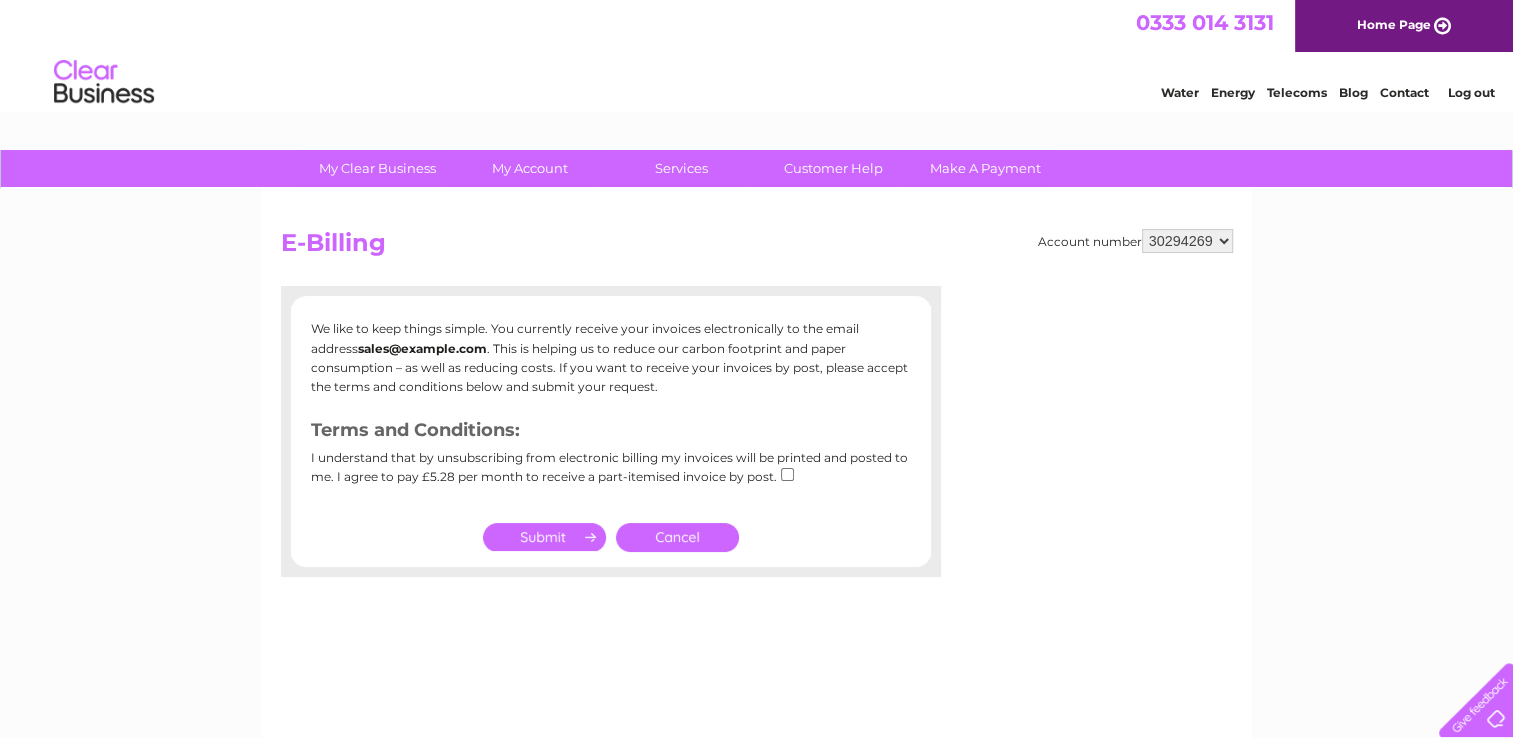 click on "[NUMBER]
[NUMBER]" at bounding box center (1187, 241) 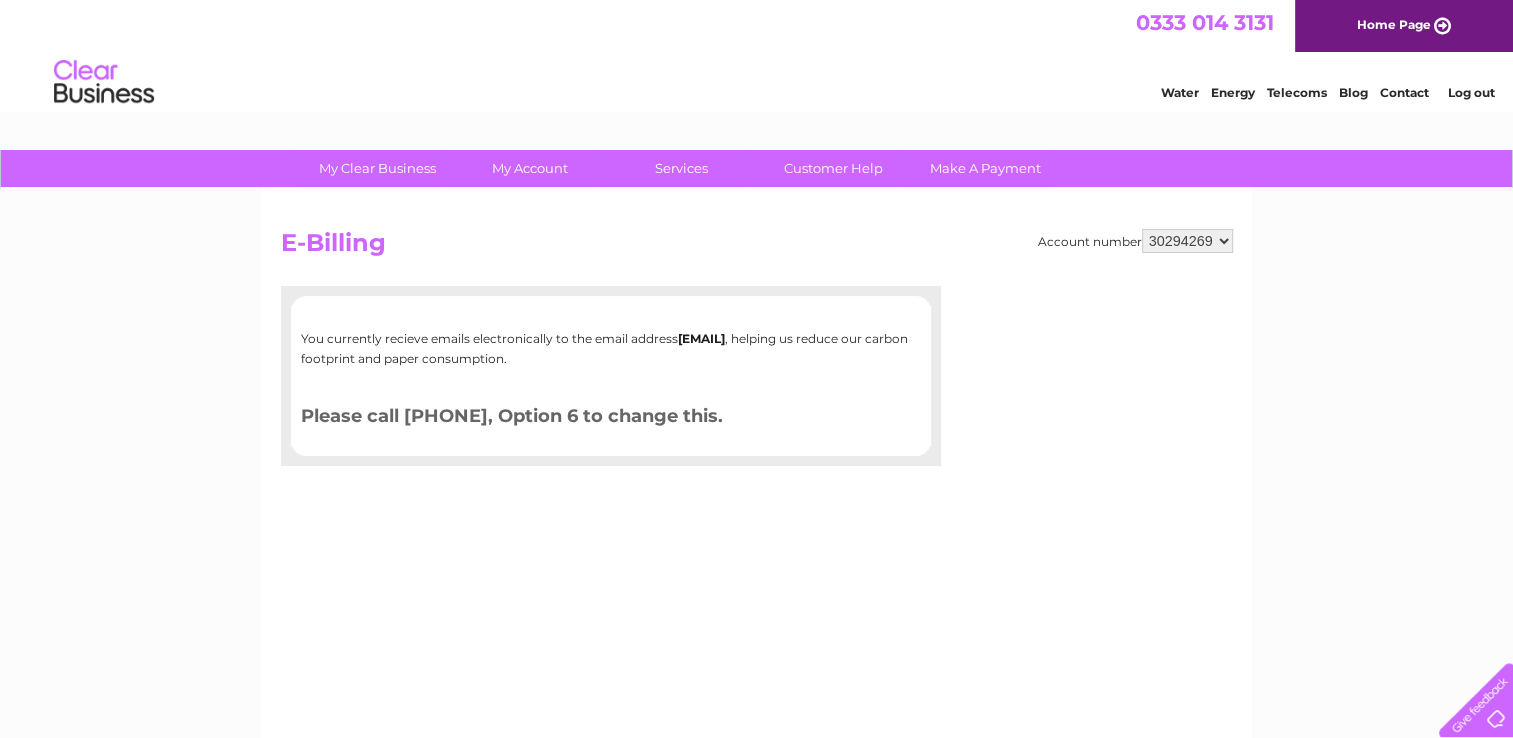 scroll, scrollTop: 0, scrollLeft: 0, axis: both 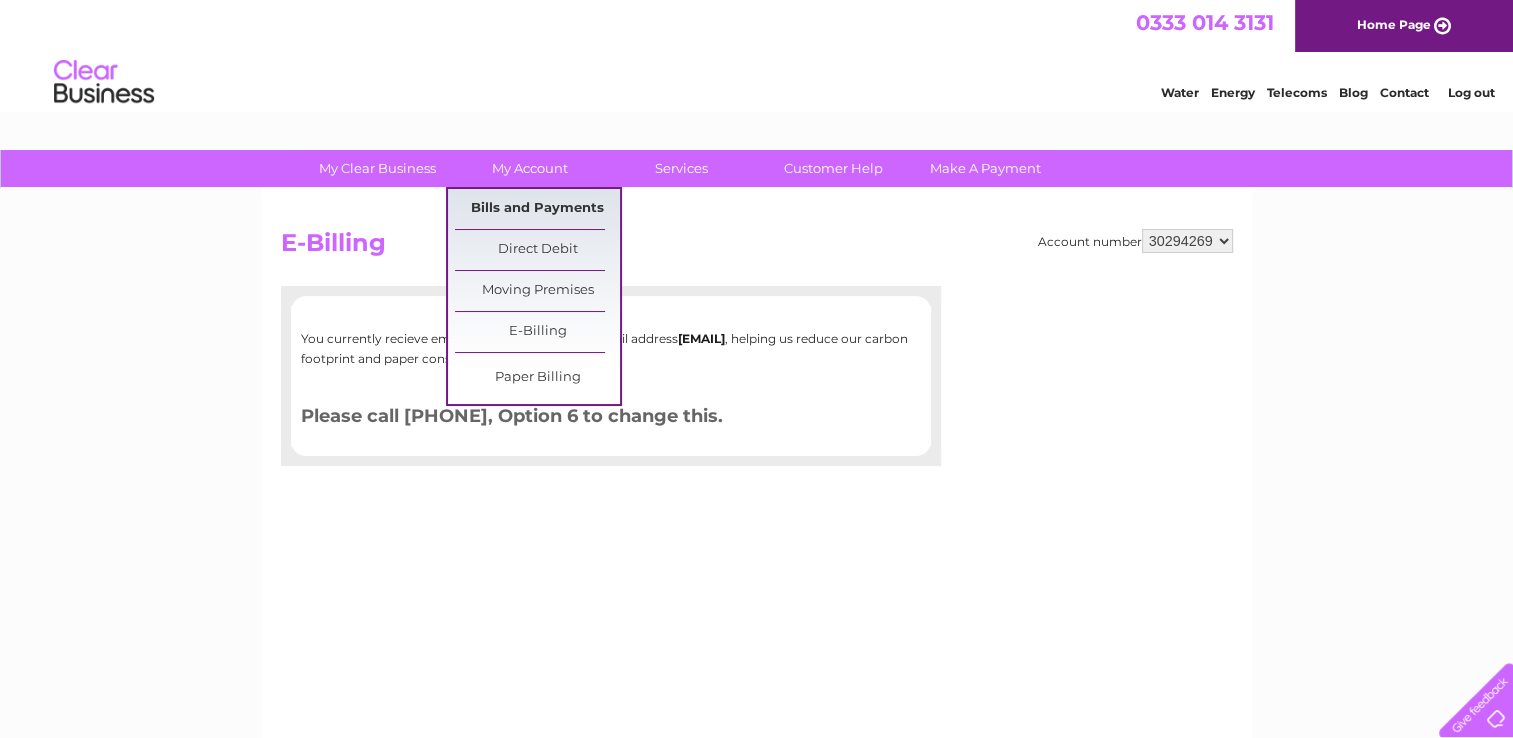 click on "Bills and Payments" at bounding box center (537, 209) 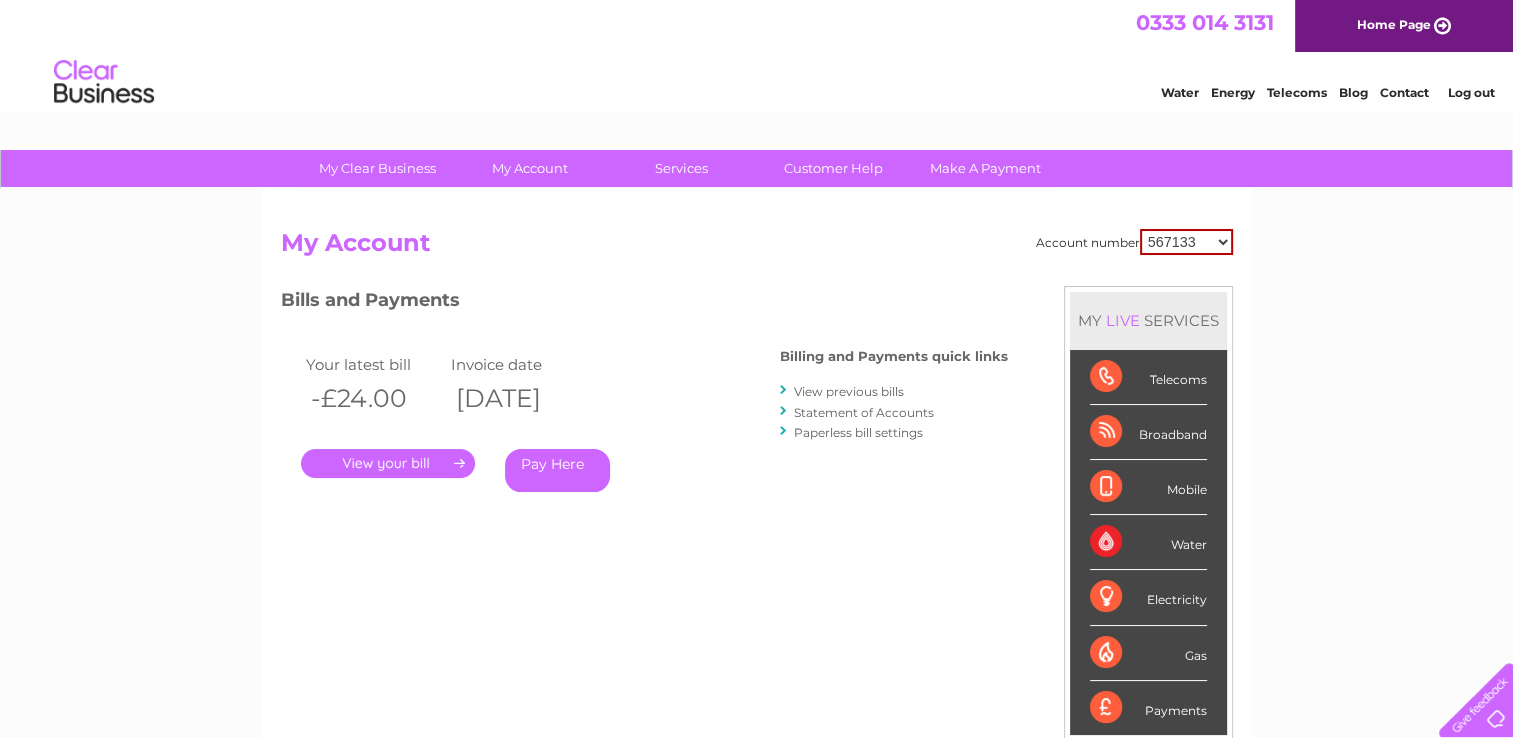 scroll, scrollTop: 0, scrollLeft: 0, axis: both 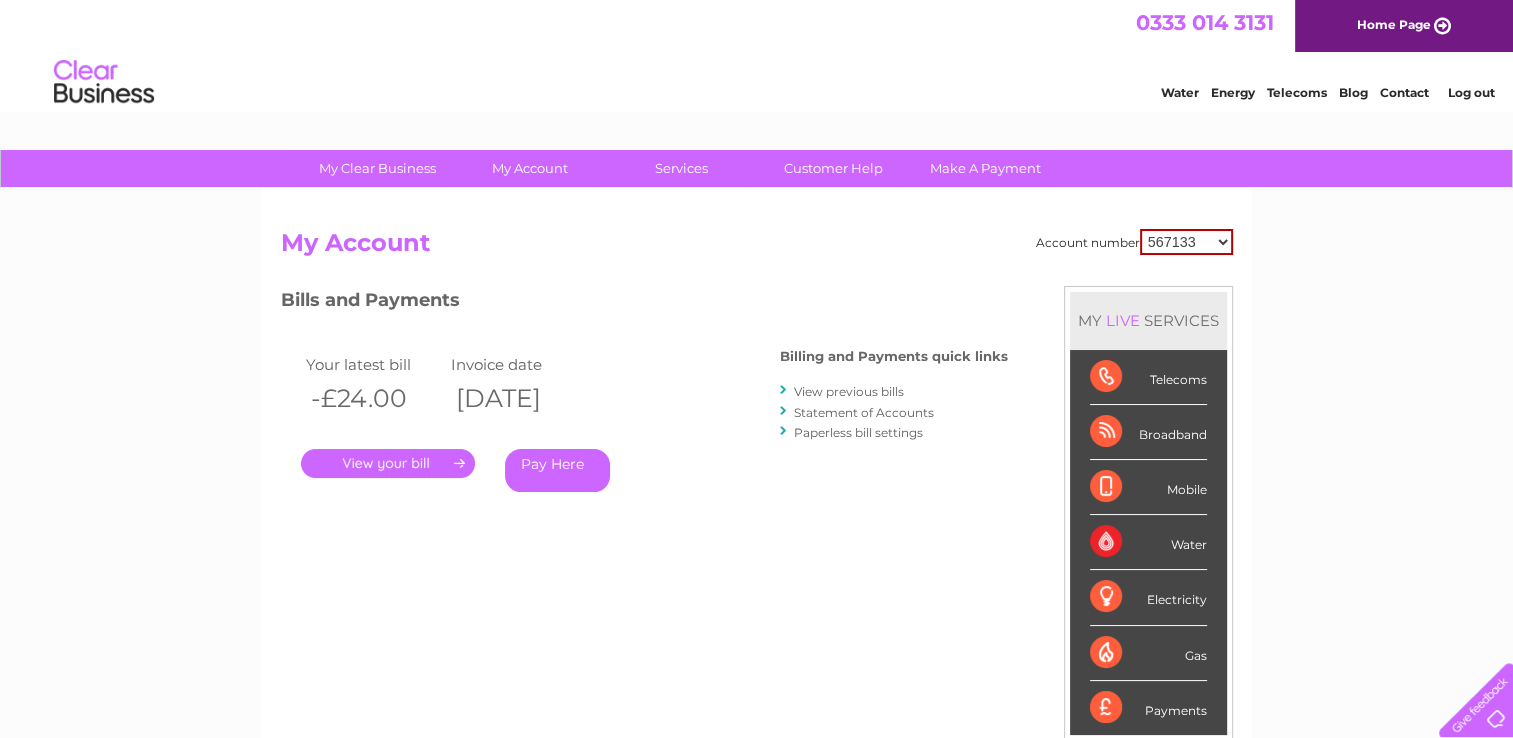 click on "[NUMBER]
[NUMBER]" at bounding box center (1186, 242) 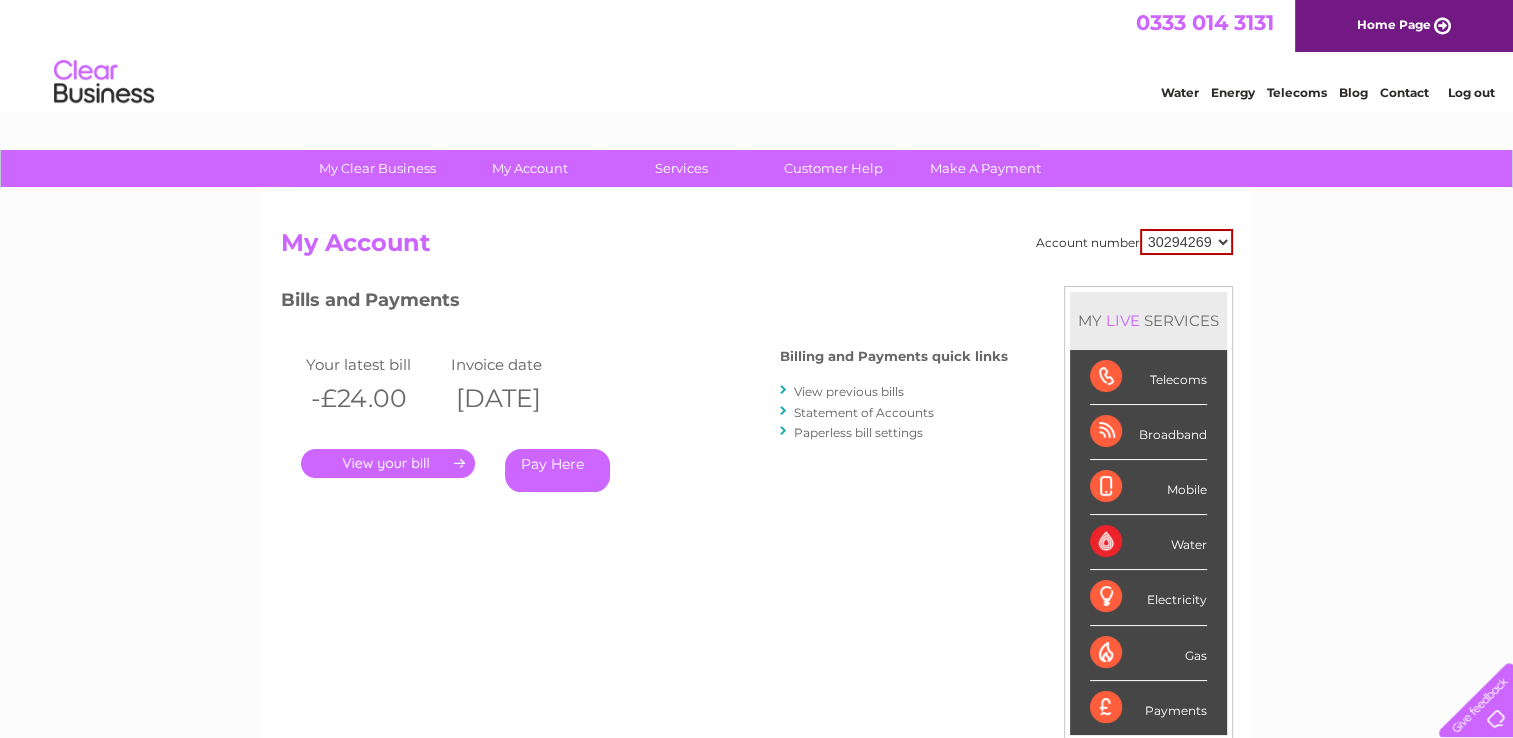 click on "567133
30294269" at bounding box center [1186, 242] 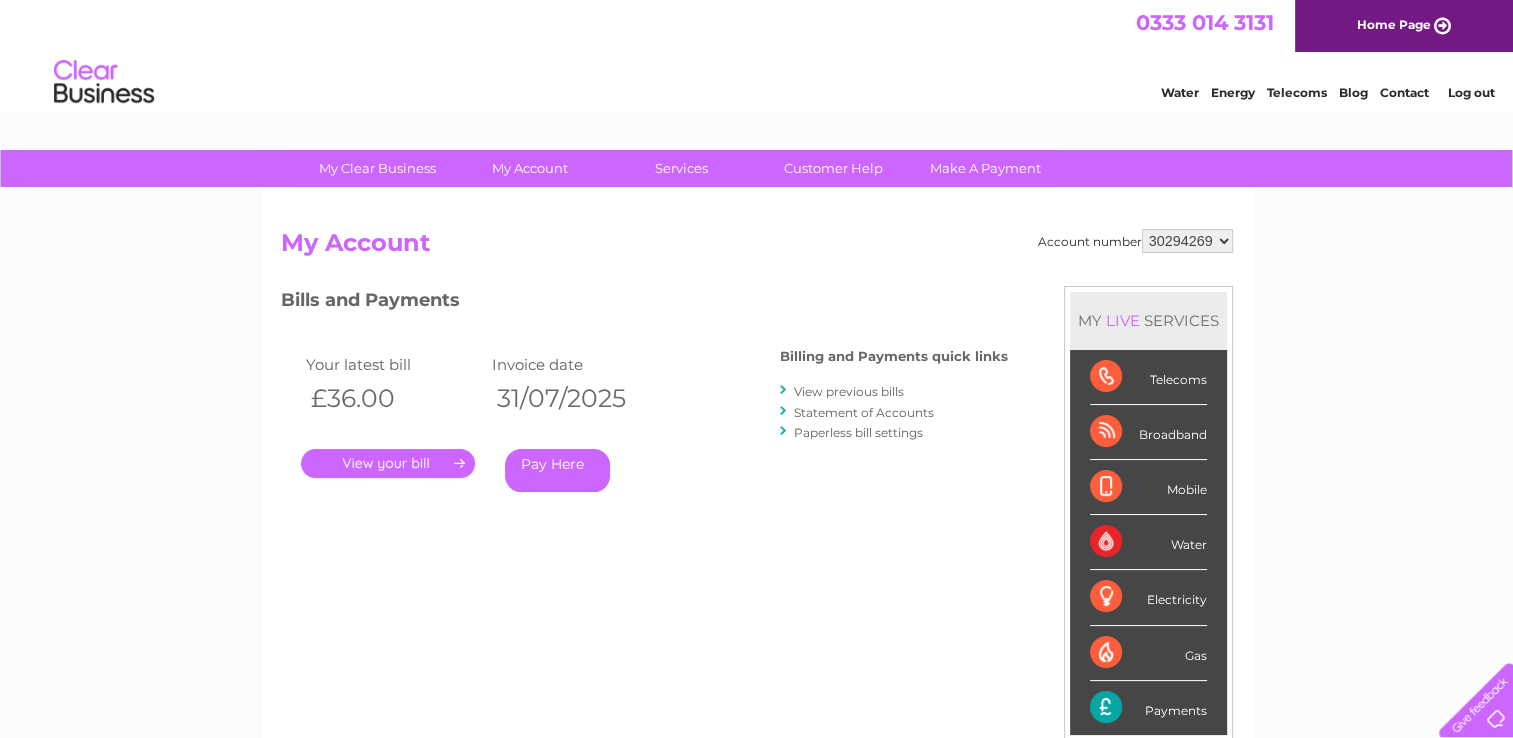 scroll, scrollTop: 0, scrollLeft: 0, axis: both 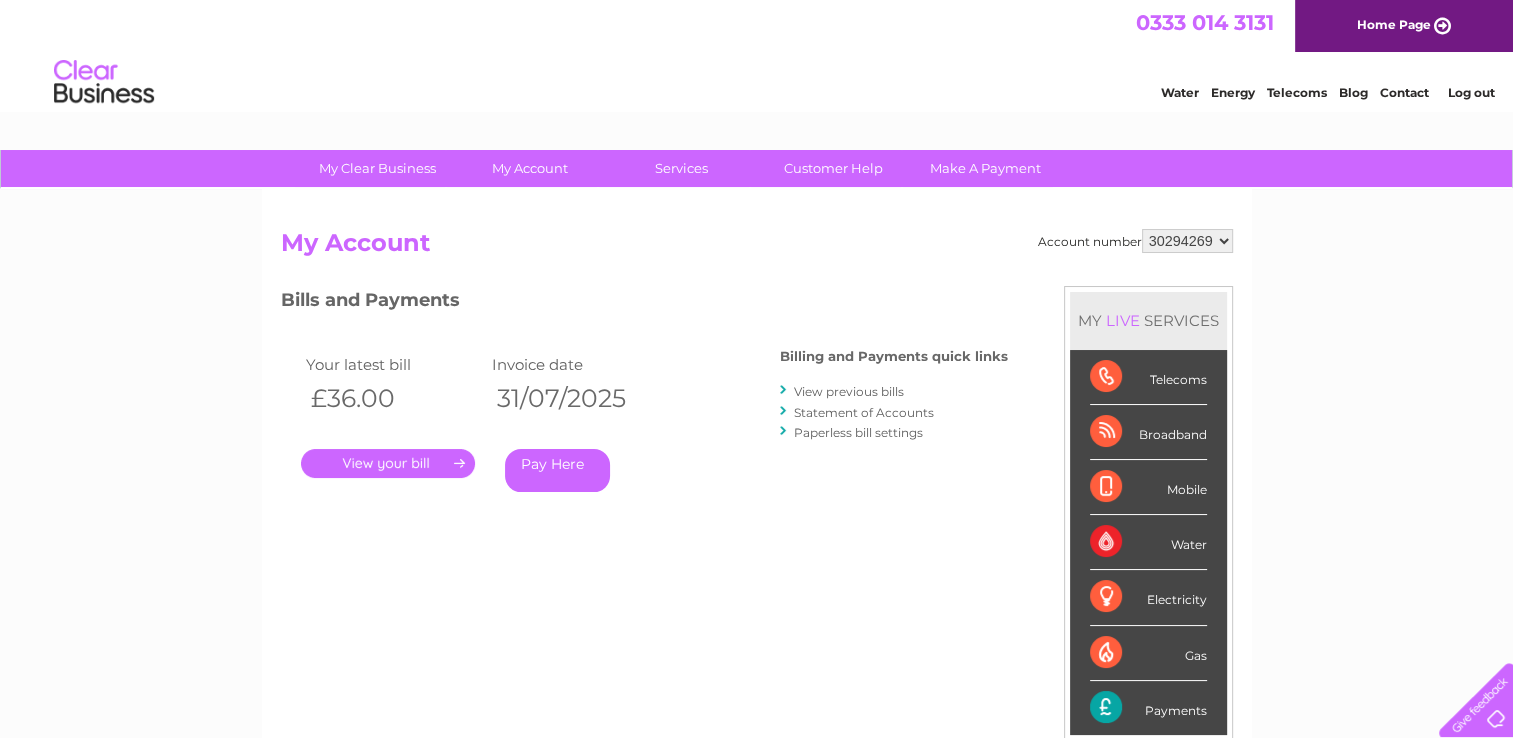click on "." at bounding box center (388, 463) 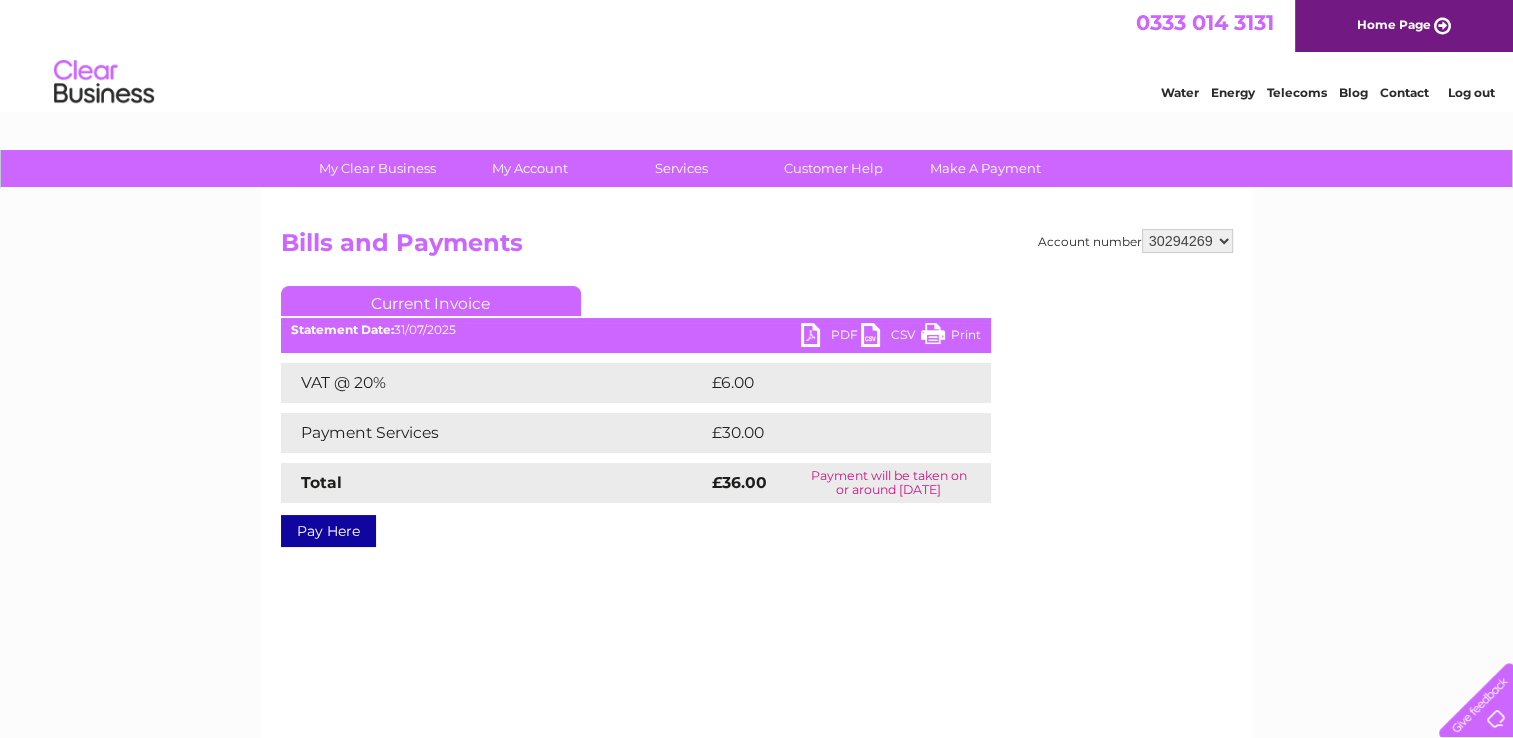 scroll, scrollTop: 0, scrollLeft: 0, axis: both 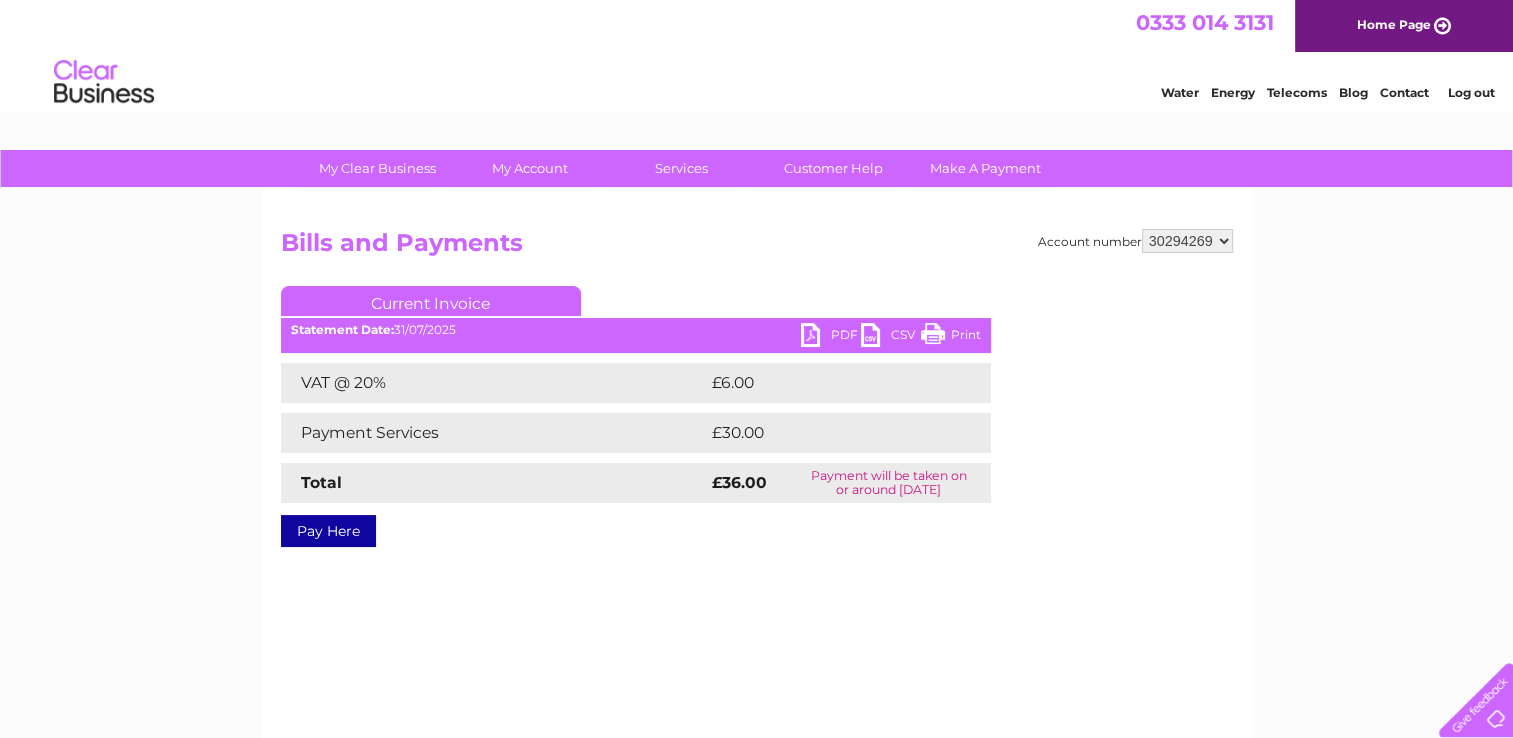 click on "PDF" at bounding box center [831, 337] 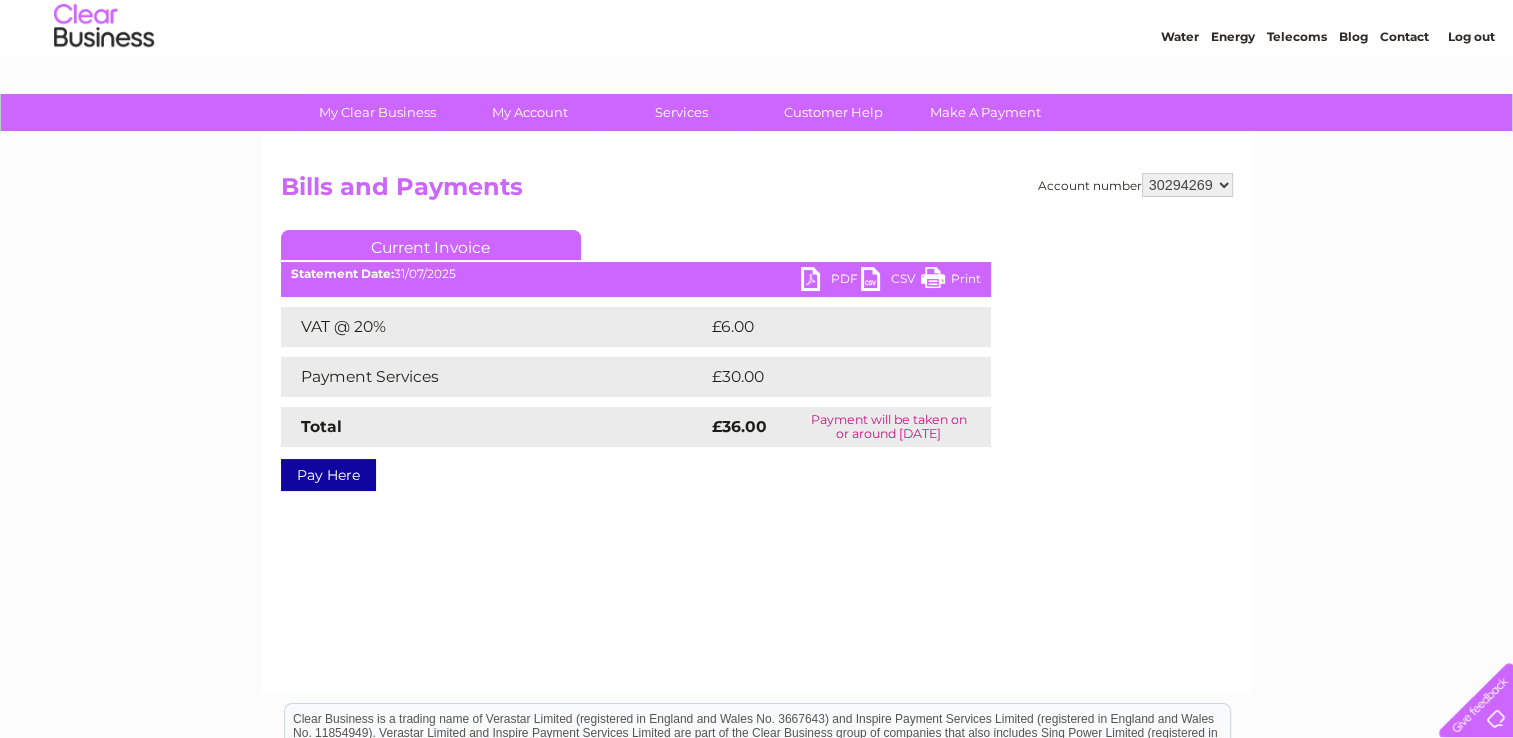 scroll, scrollTop: 0, scrollLeft: 0, axis: both 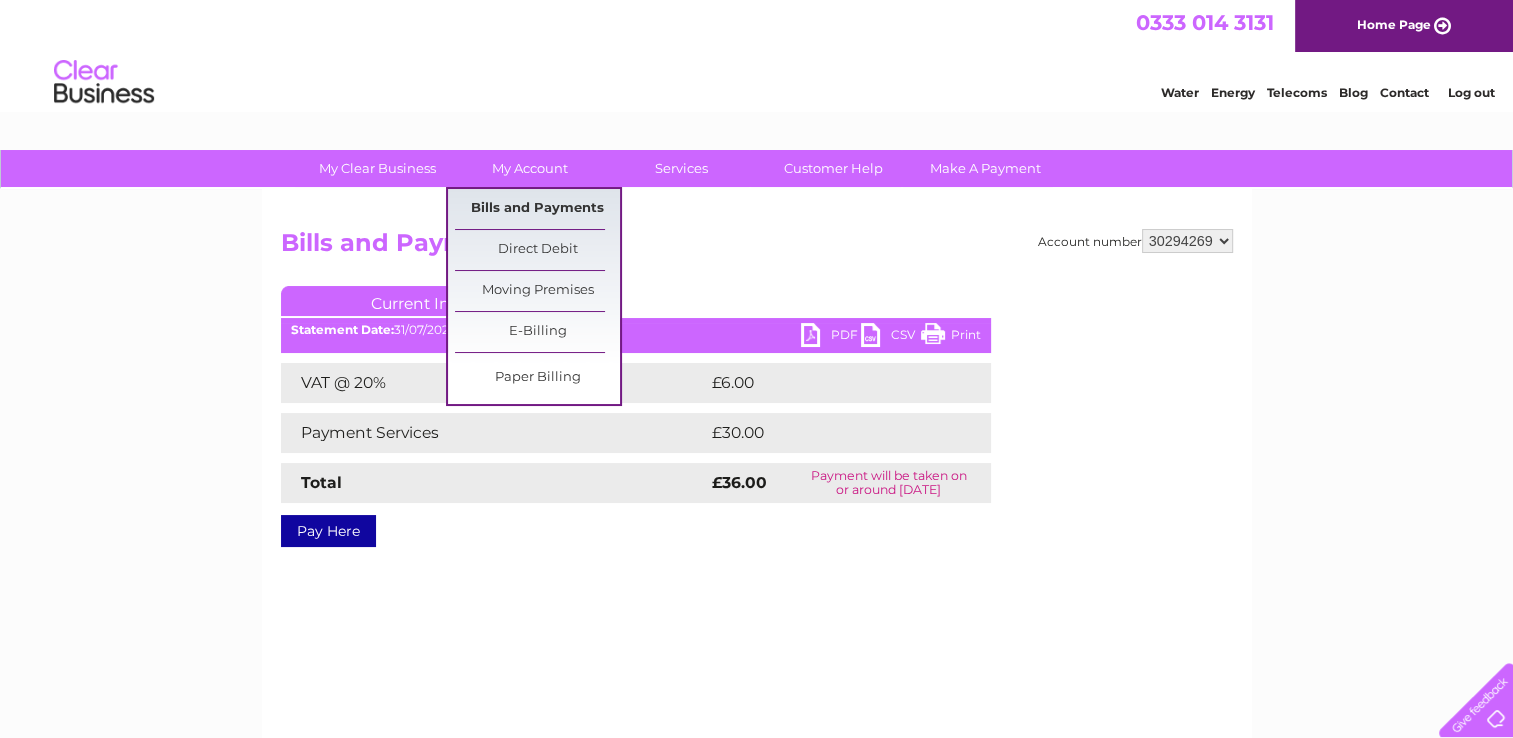 click on "Bills and Payments" at bounding box center (537, 209) 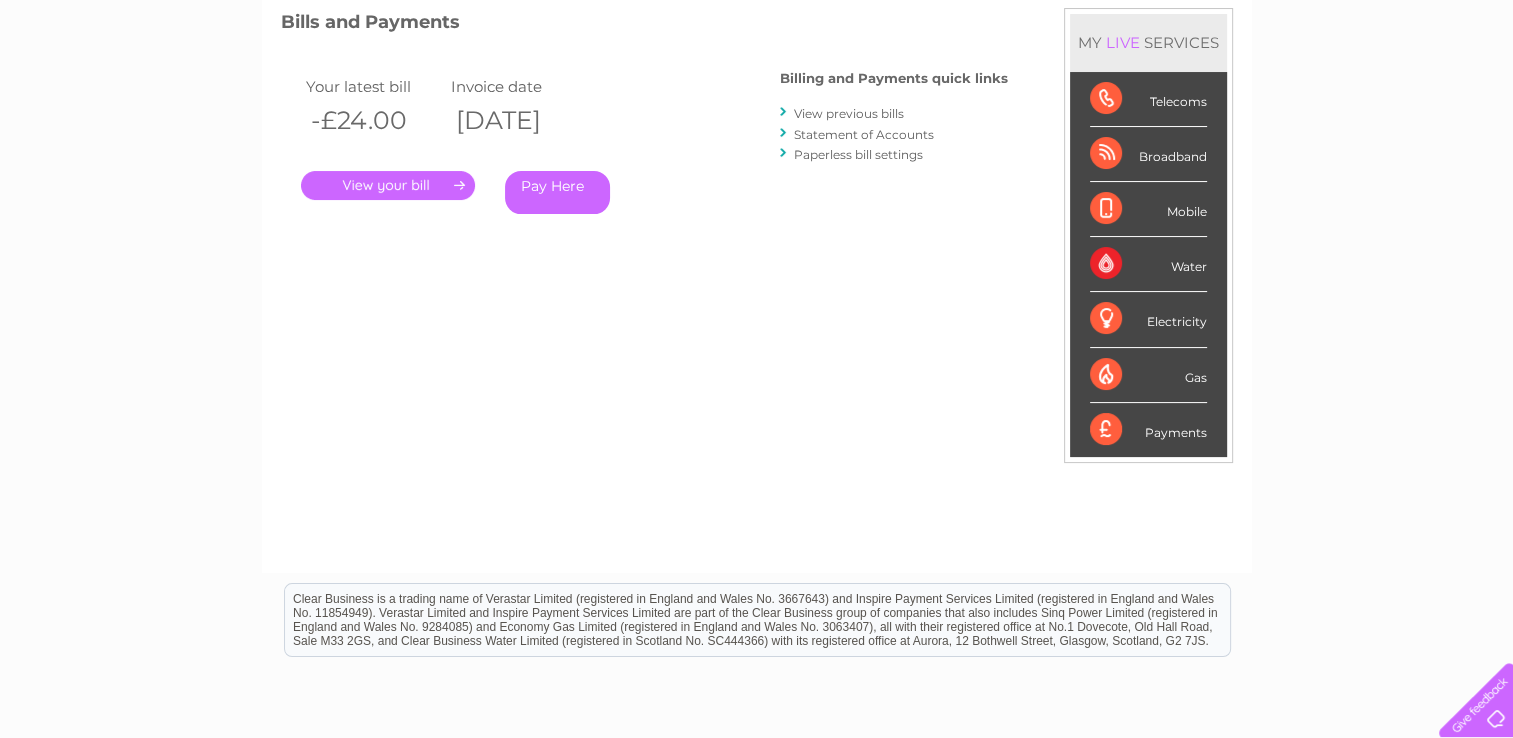 scroll, scrollTop: 0, scrollLeft: 0, axis: both 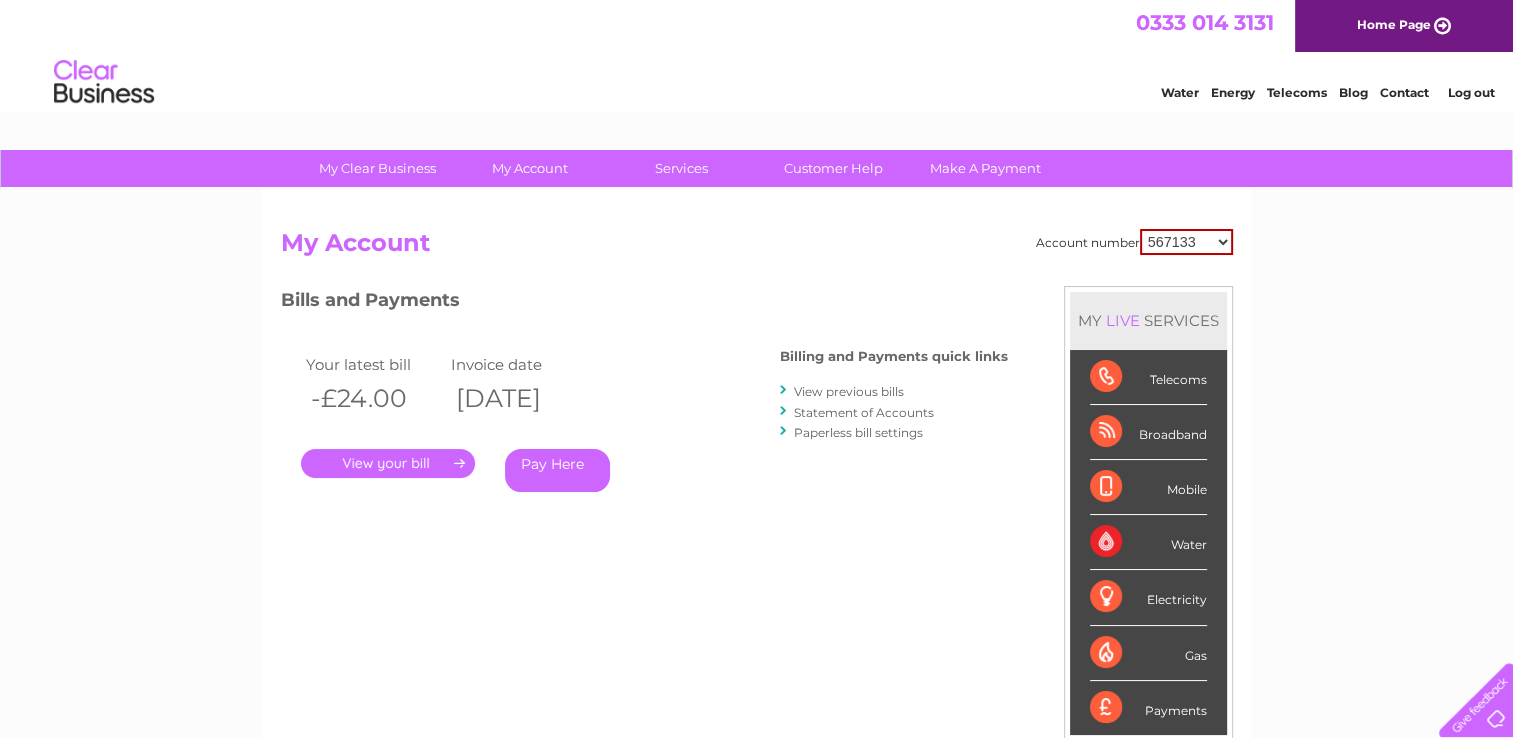 click on "View previous bills" at bounding box center [849, 391] 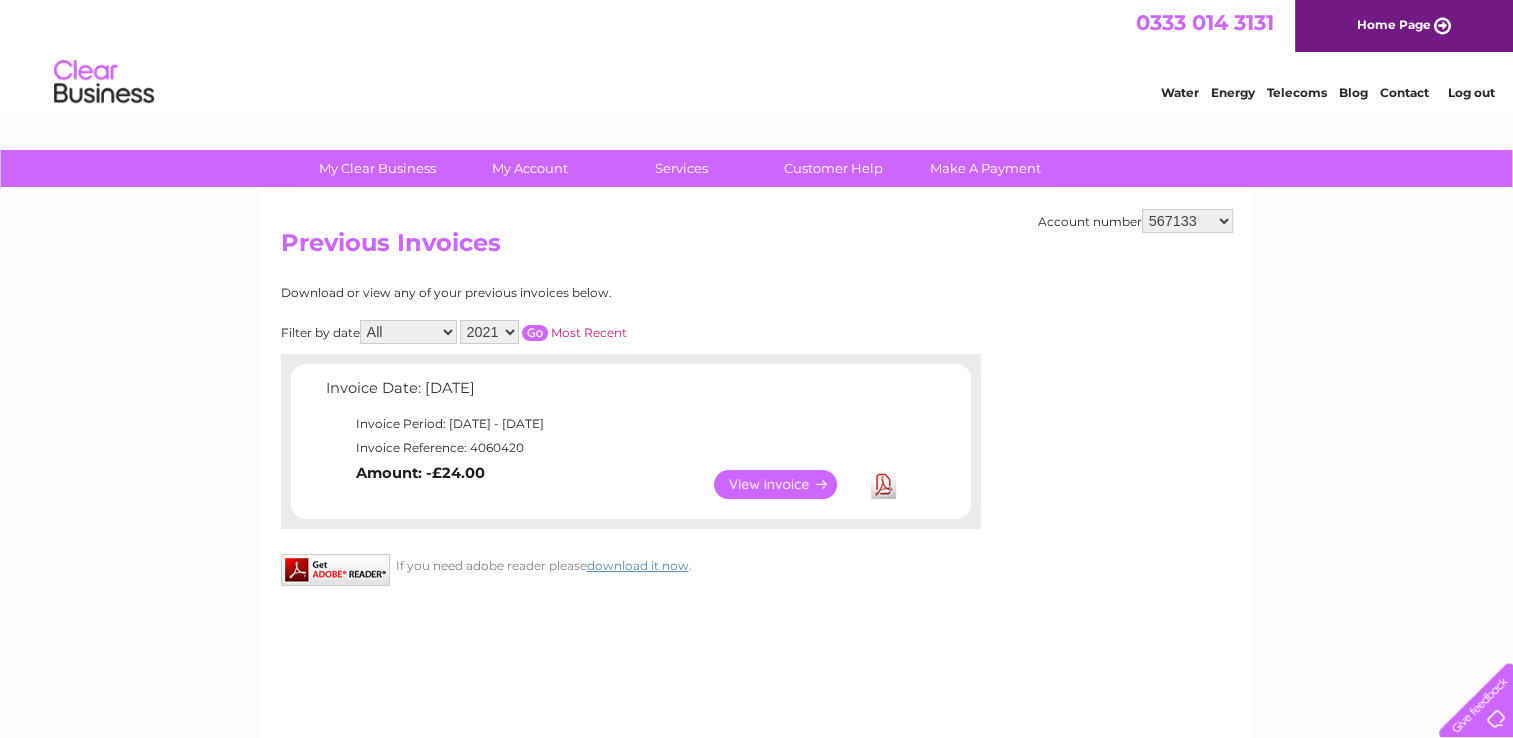 scroll, scrollTop: 0, scrollLeft: 0, axis: both 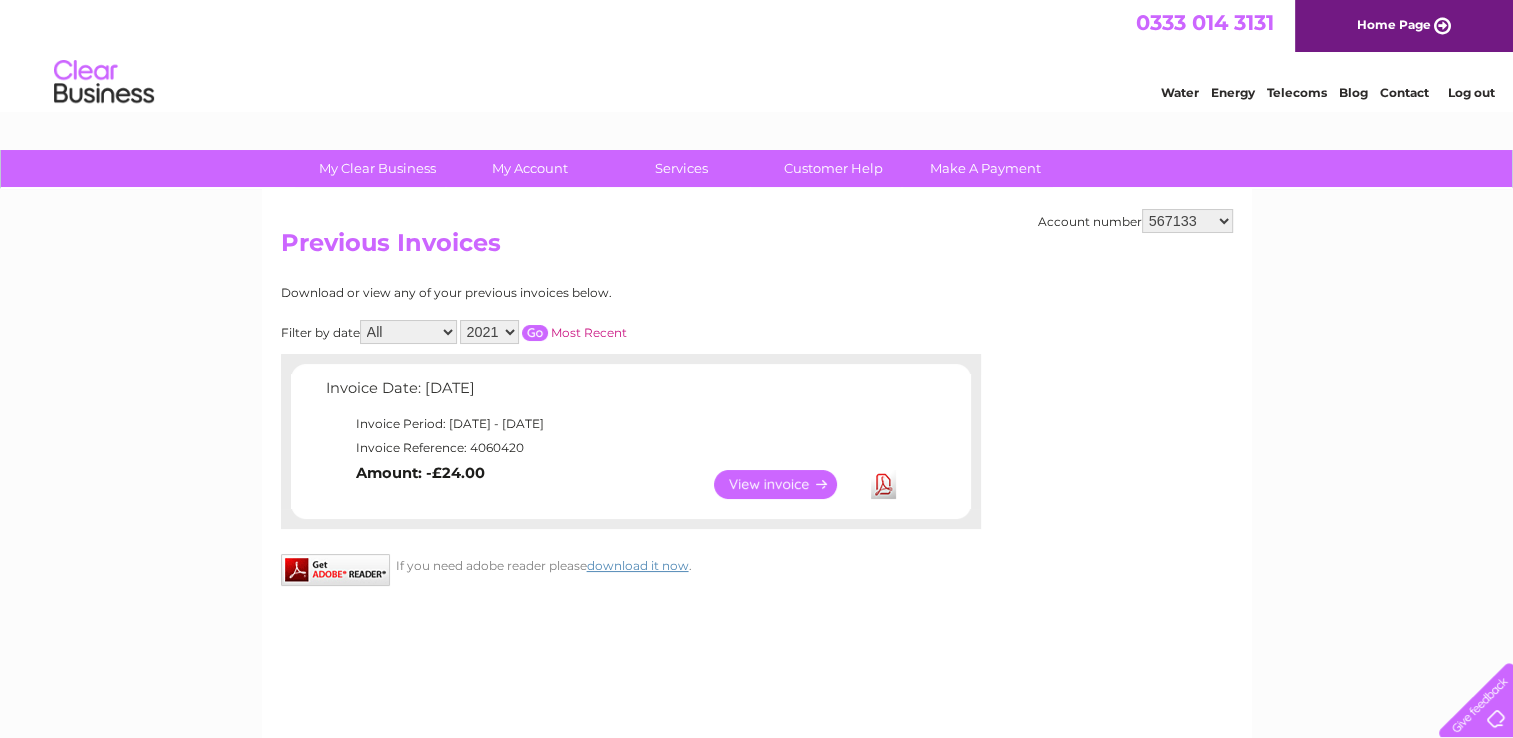 click on "All
January
February
March
April
May
June
July
August
September
October
November
December" at bounding box center [408, 332] 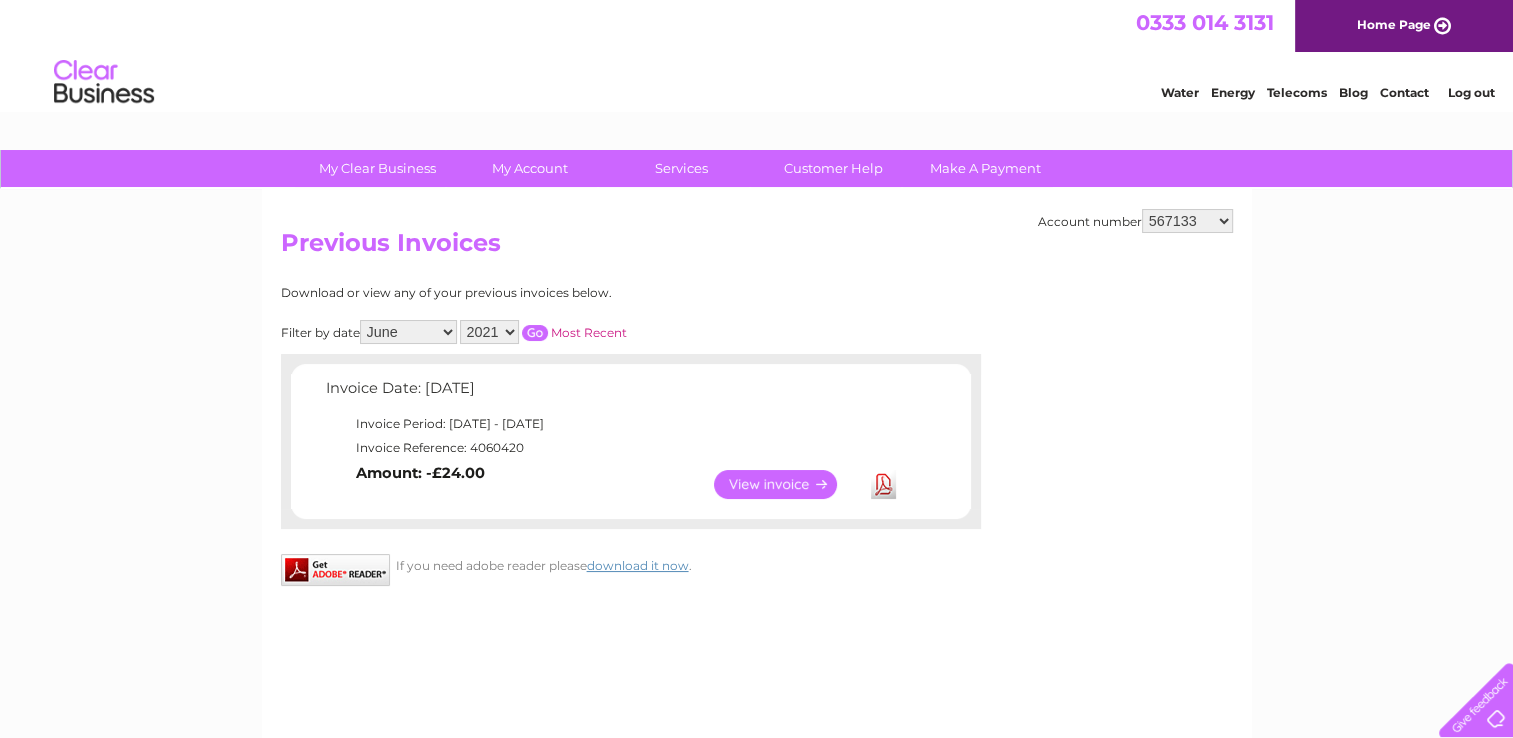 click on "All
January
February
March
April
May
June
July
August
September
October
November
December" at bounding box center [408, 332] 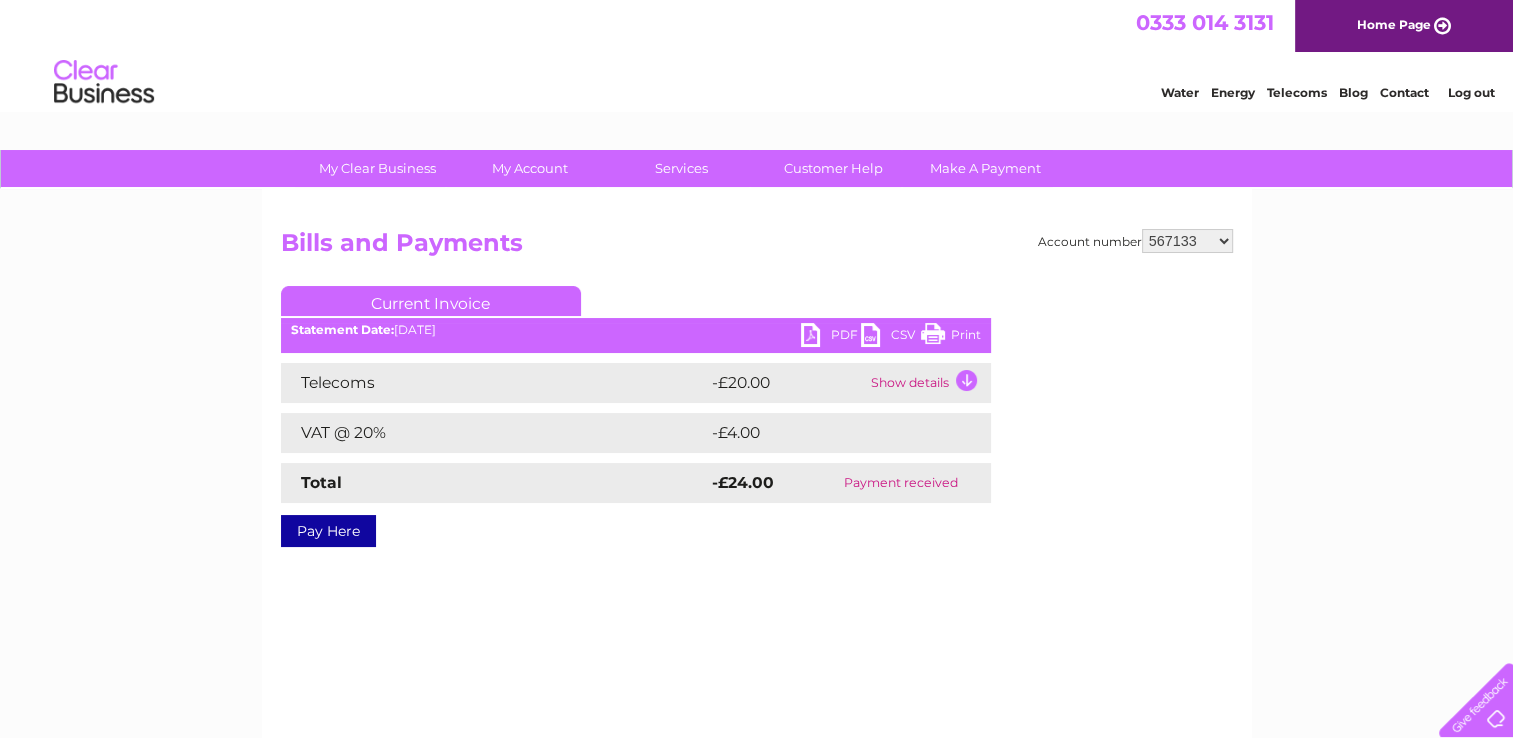 scroll, scrollTop: 0, scrollLeft: 0, axis: both 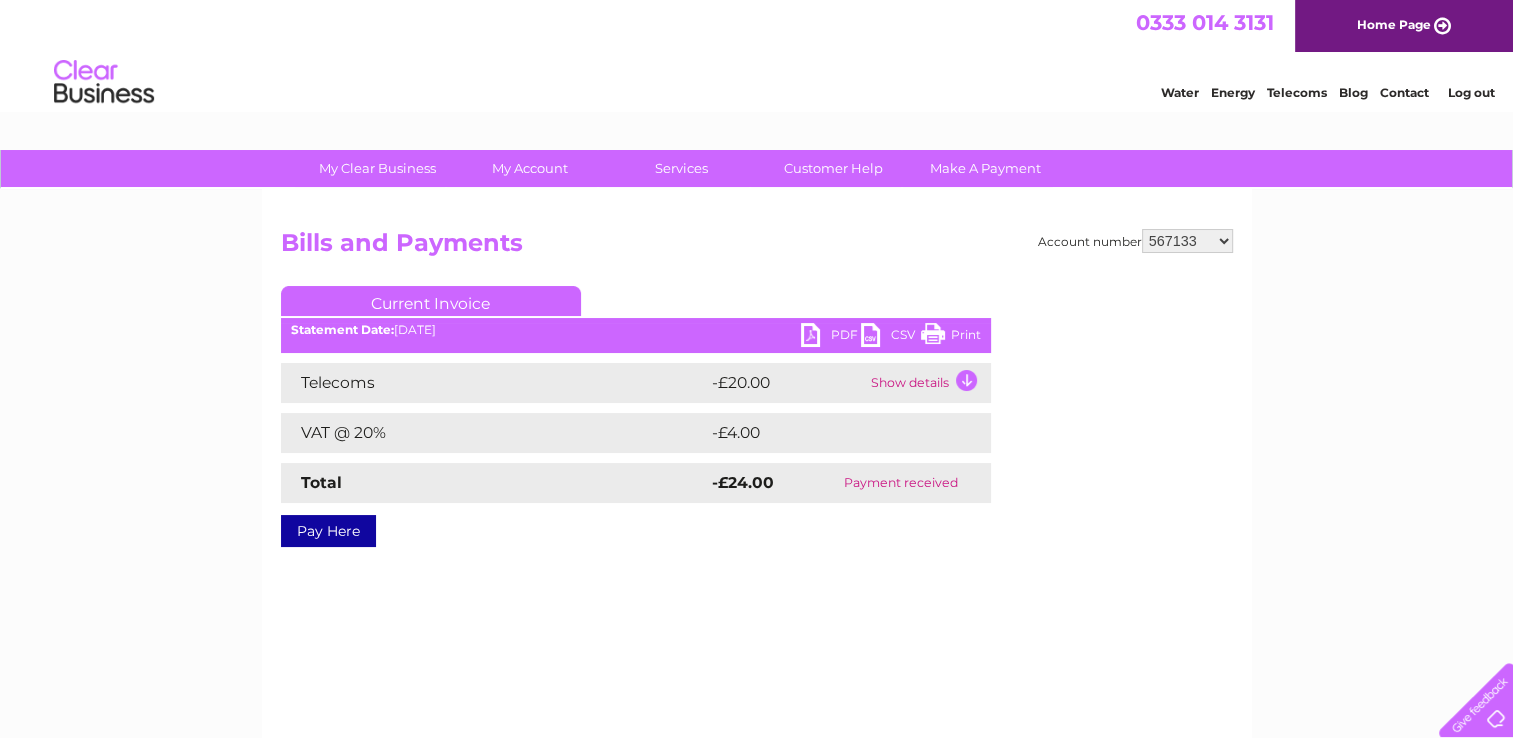 click on "567133
30294269" at bounding box center (1187, 241) 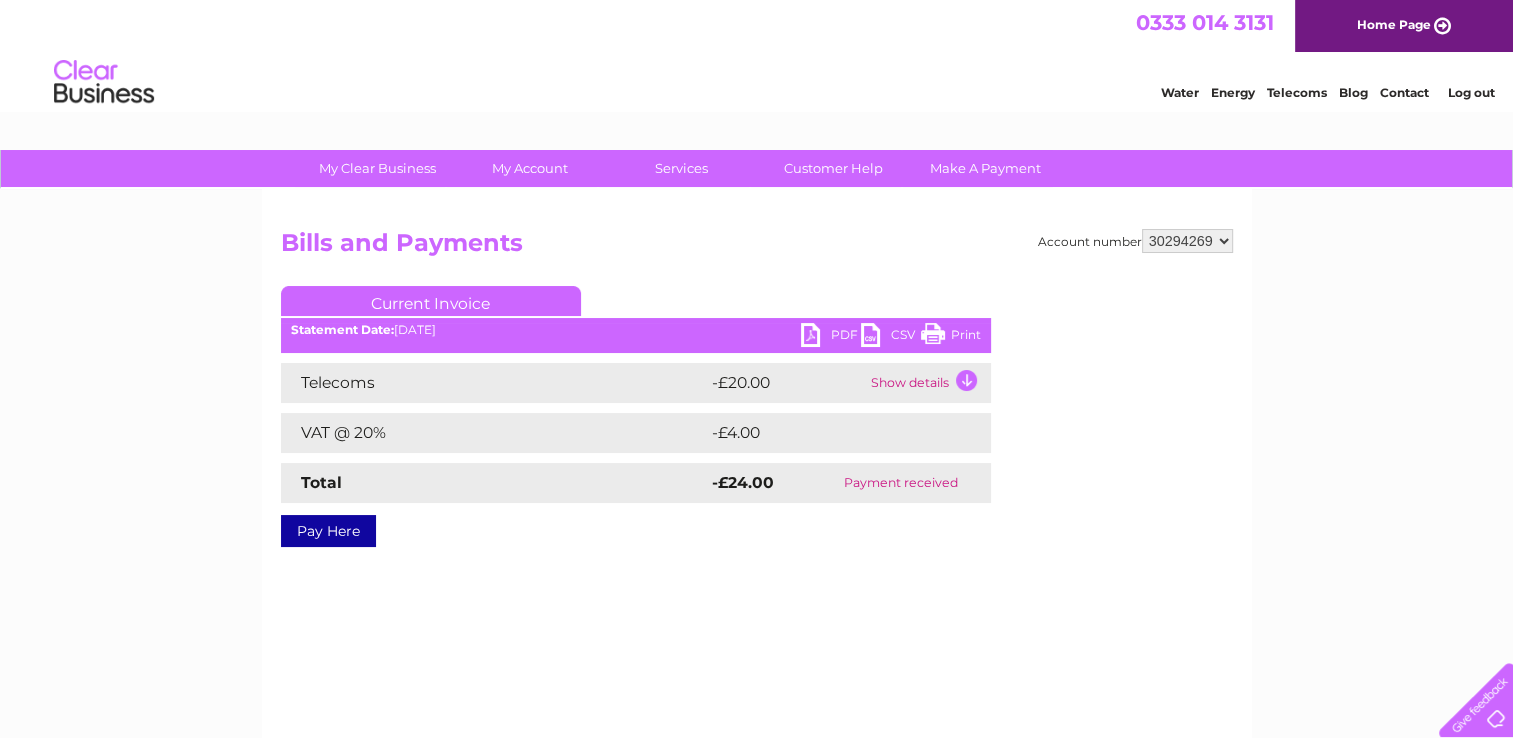 click on "567133
30294269" at bounding box center [1187, 241] 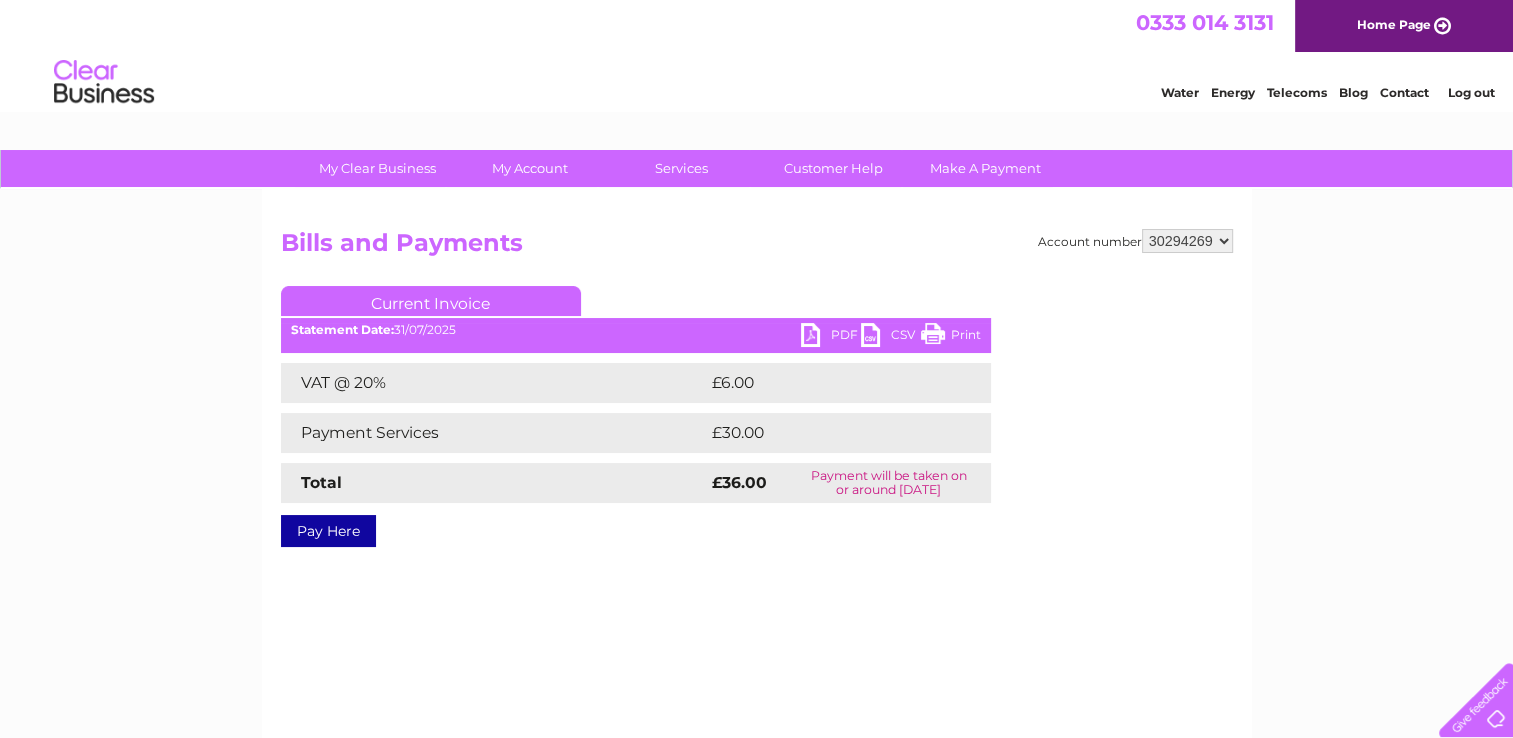 scroll, scrollTop: 0, scrollLeft: 0, axis: both 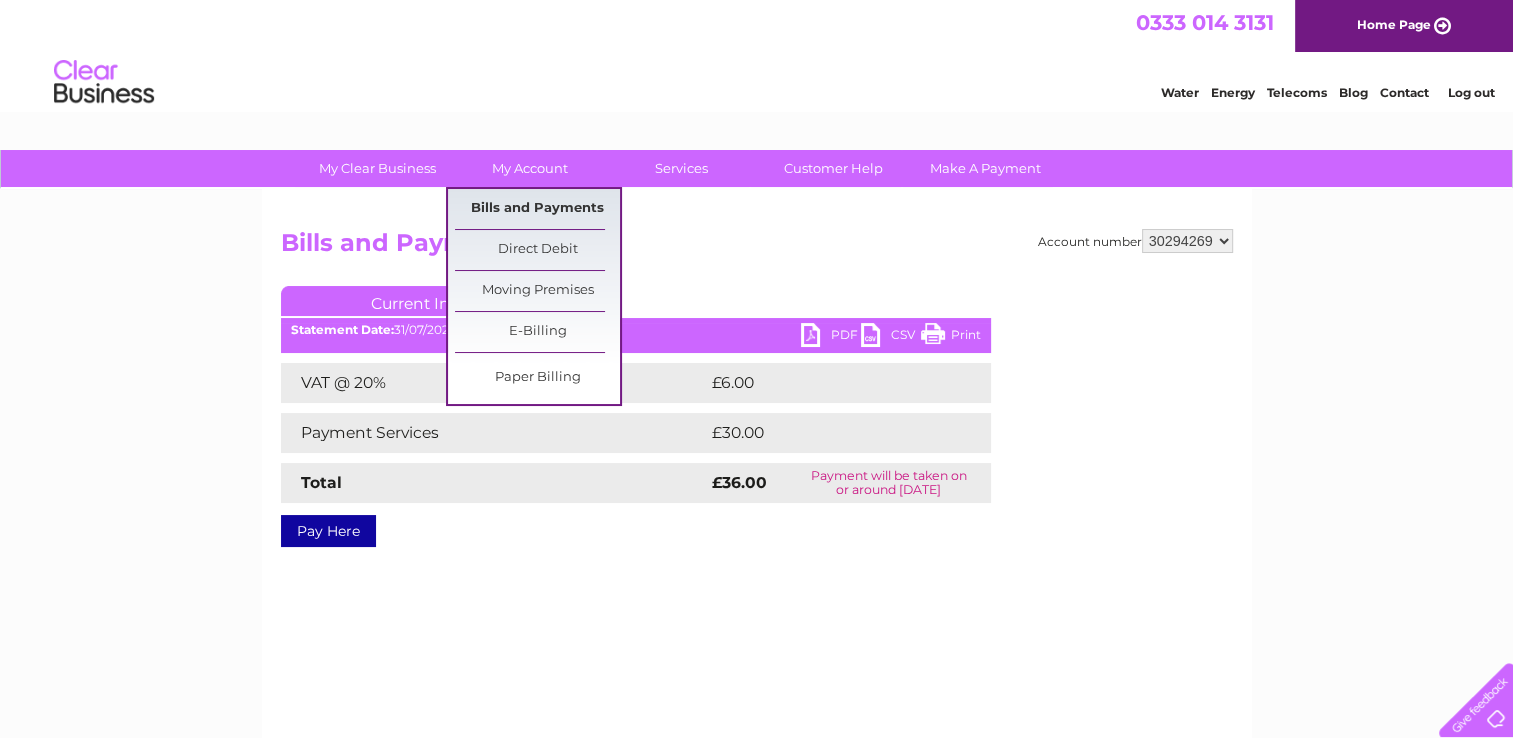 click on "Bills and Payments" at bounding box center (537, 209) 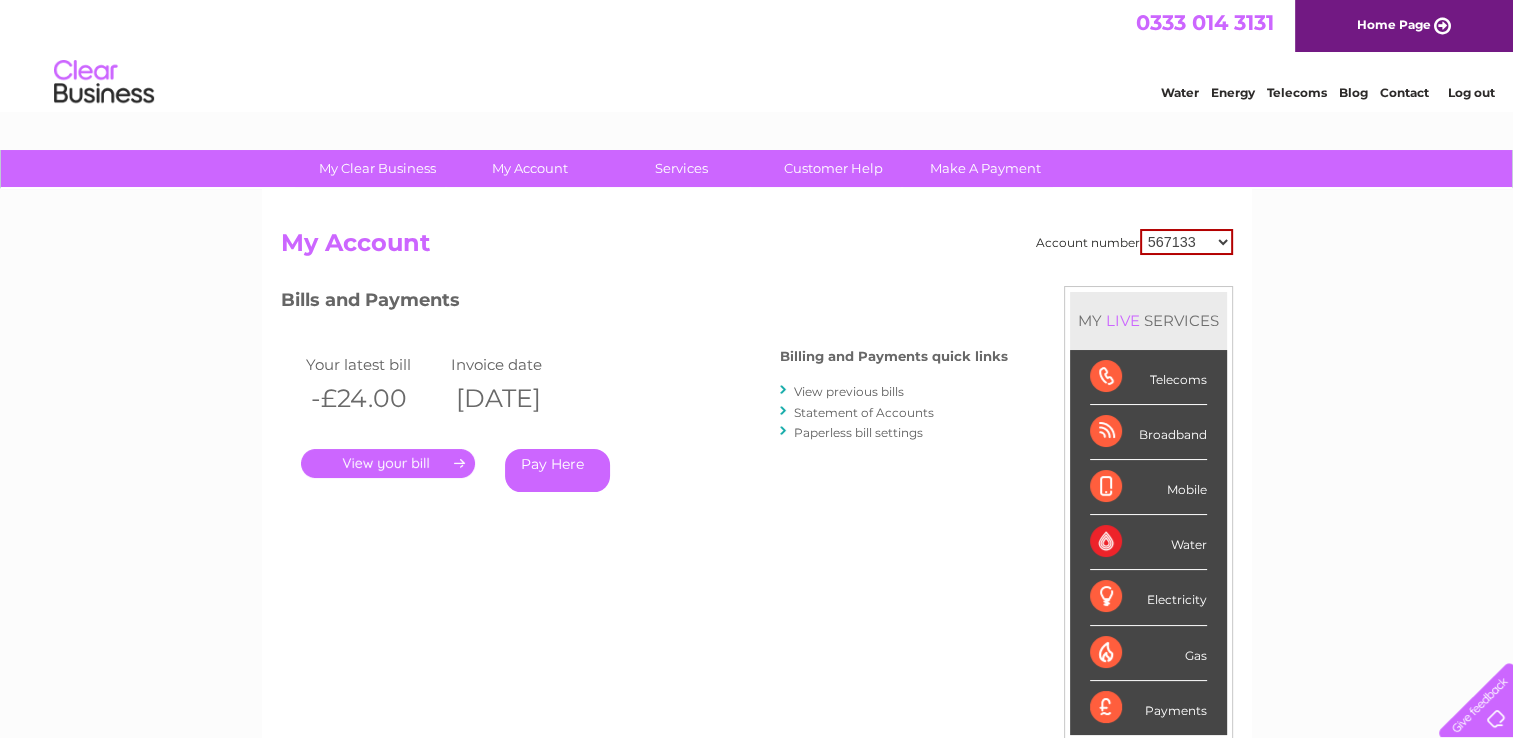 scroll, scrollTop: 0, scrollLeft: 0, axis: both 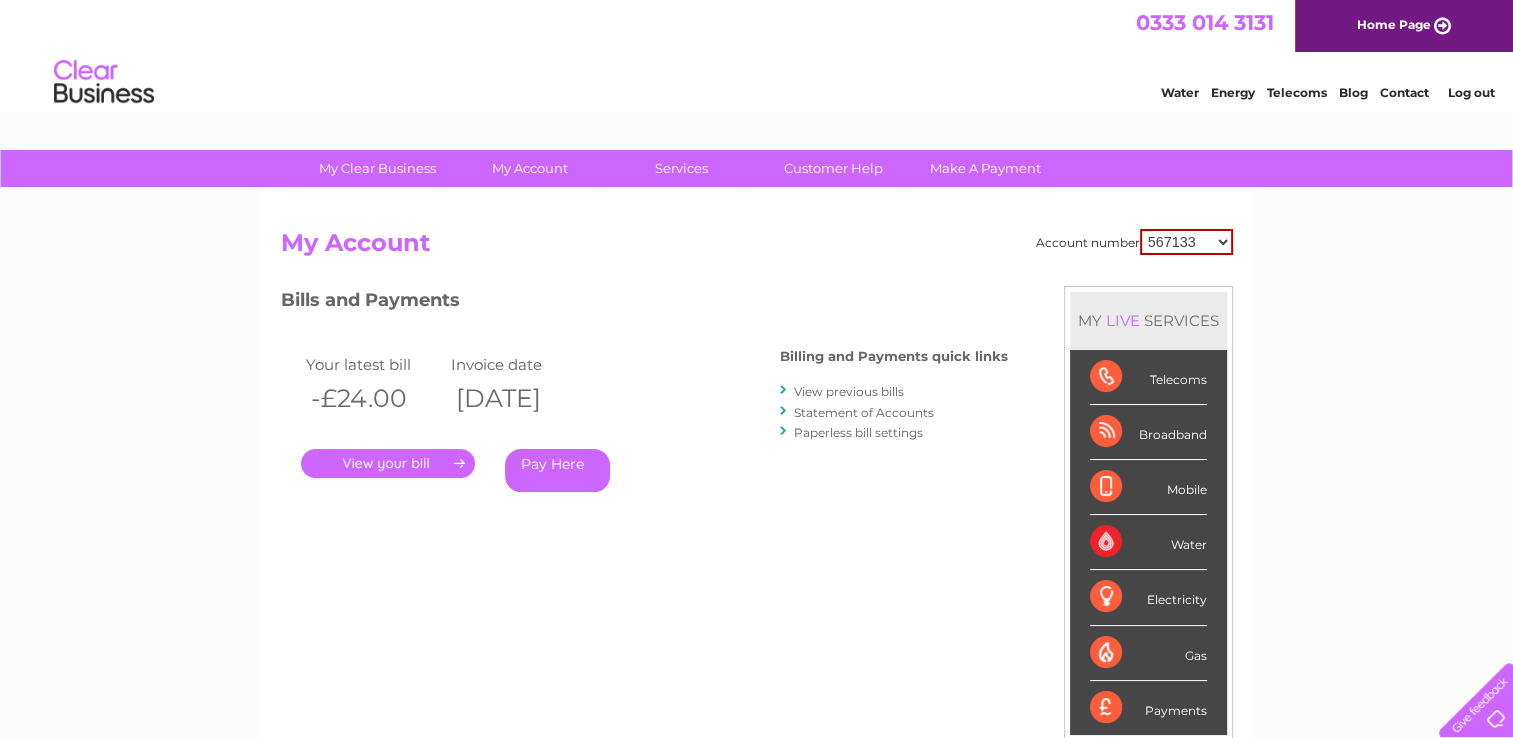 click on "567133
30294269" at bounding box center (1186, 242) 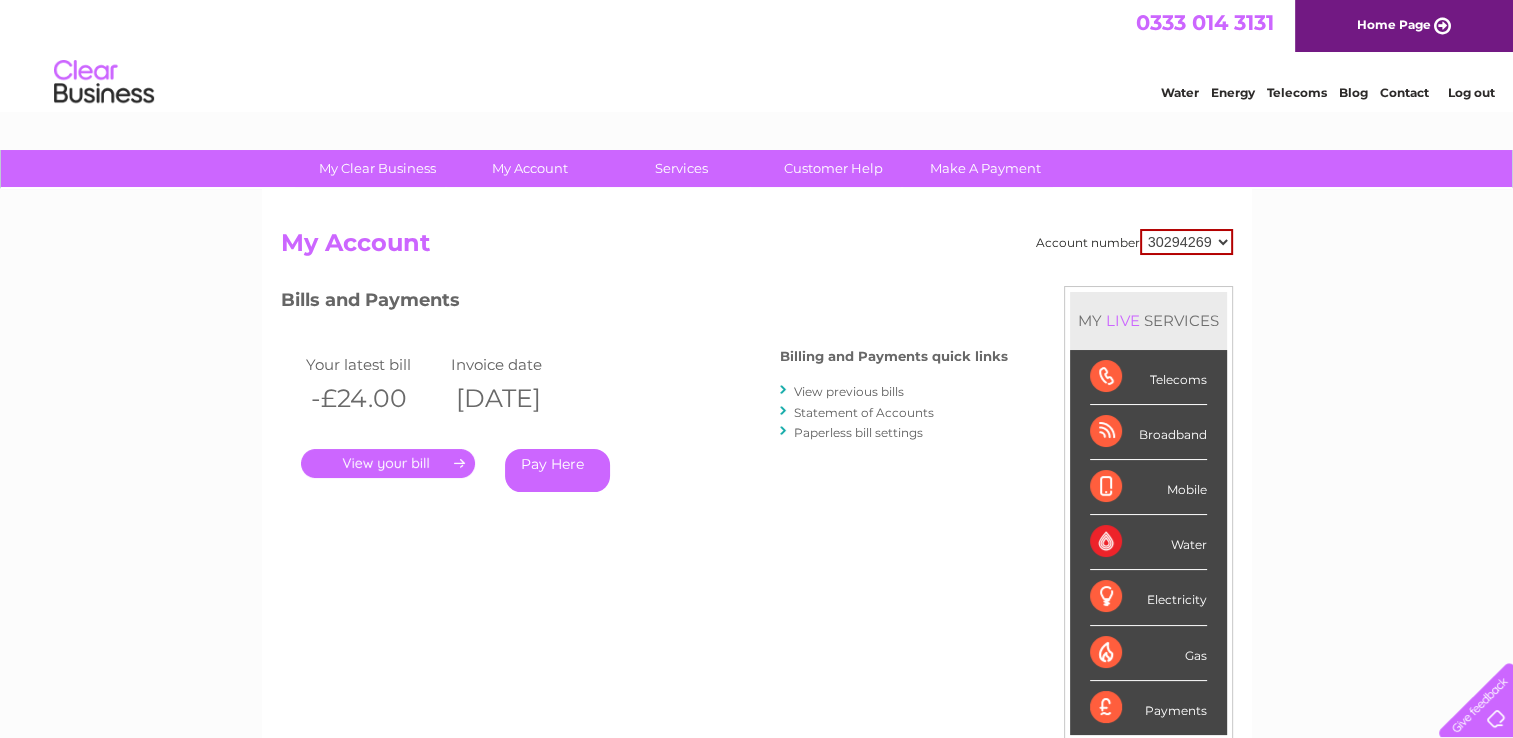 click on "567133
30294269" at bounding box center [1186, 242] 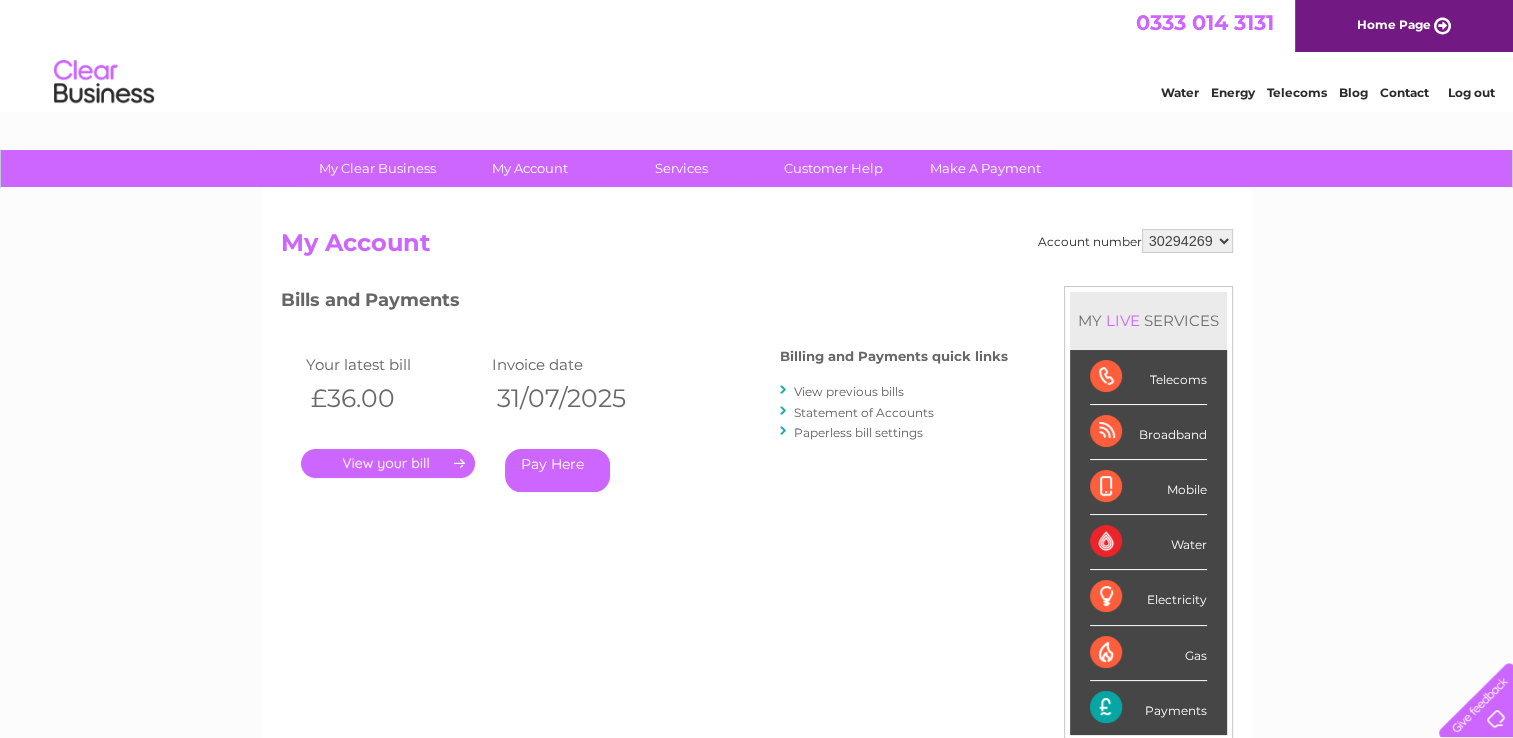 scroll, scrollTop: 0, scrollLeft: 0, axis: both 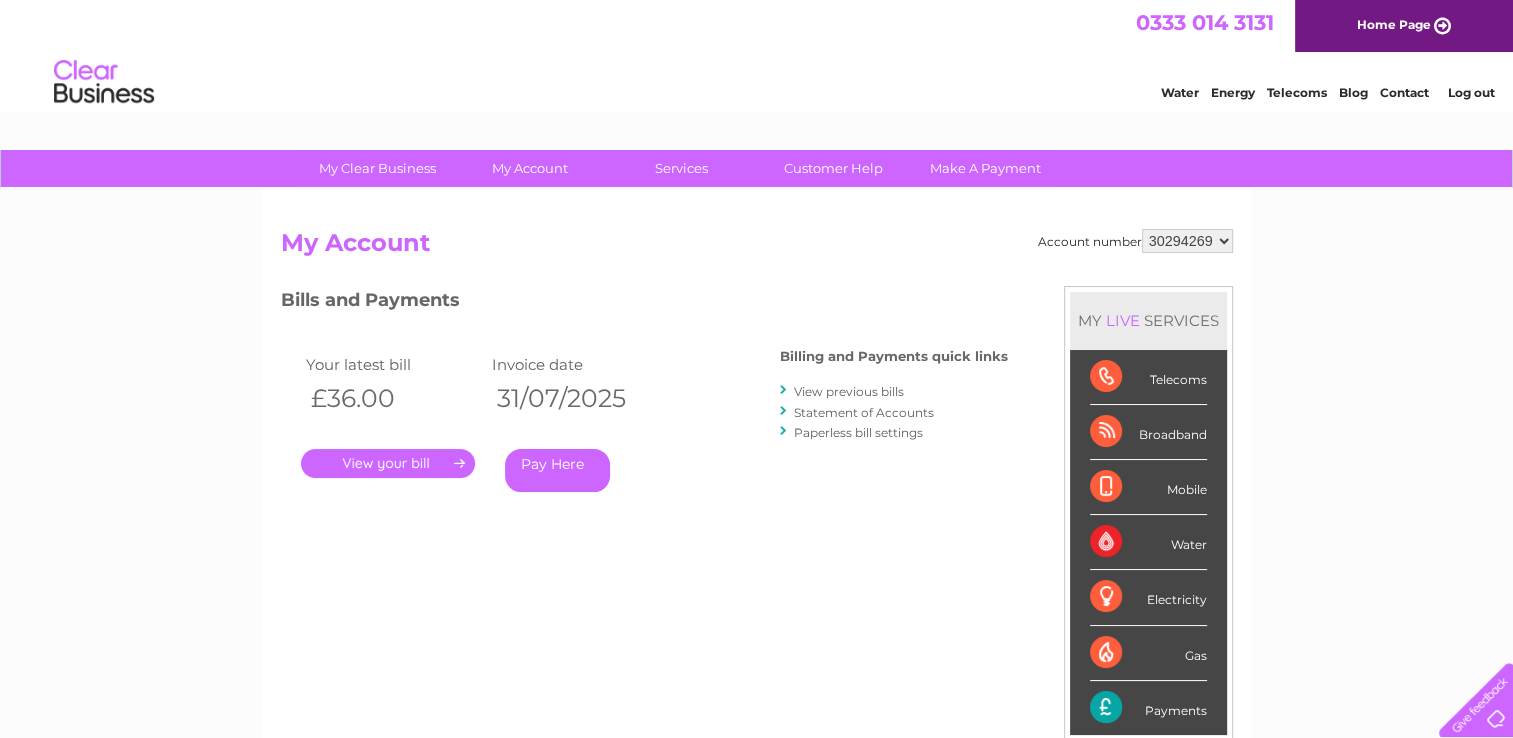click on "View previous bills" at bounding box center (849, 391) 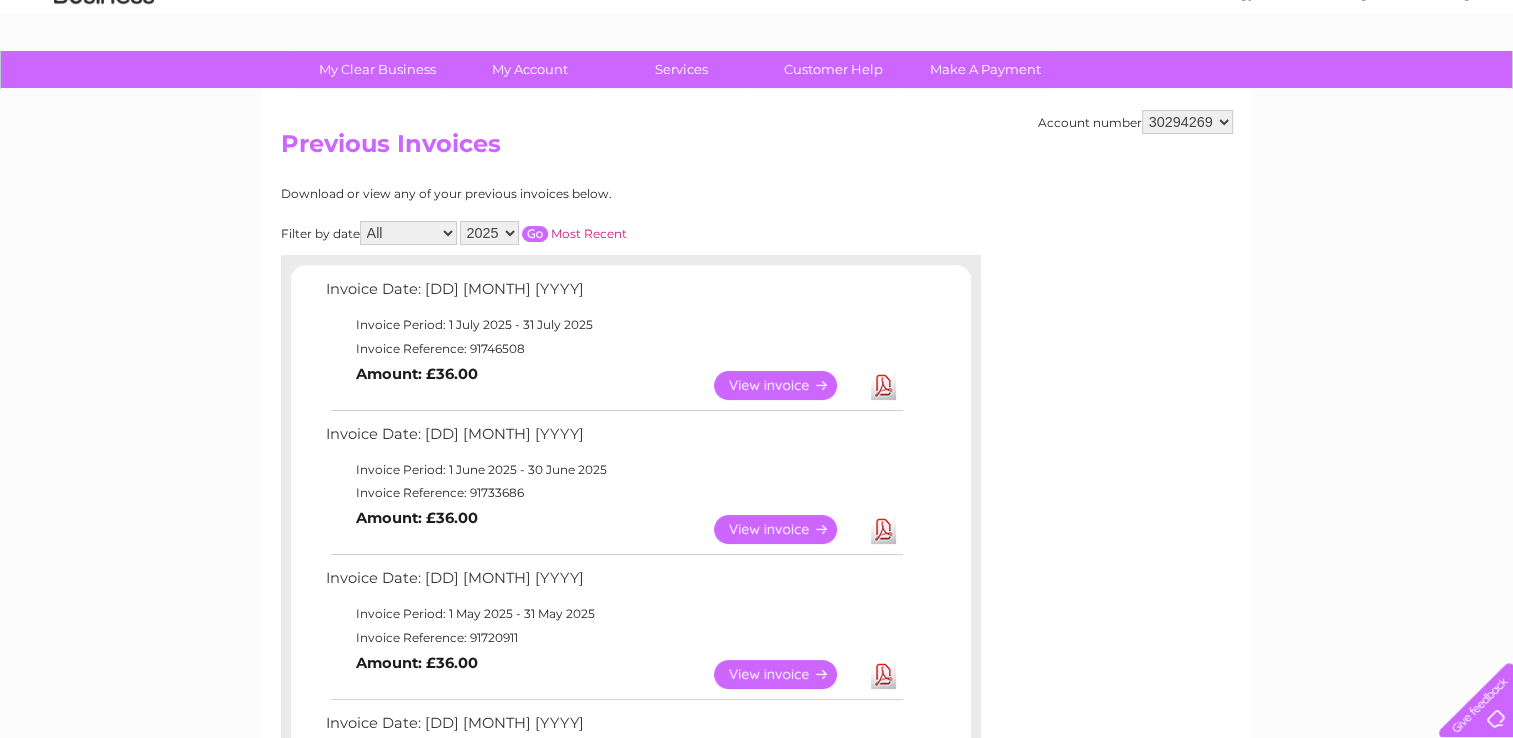 scroll, scrollTop: 100, scrollLeft: 0, axis: vertical 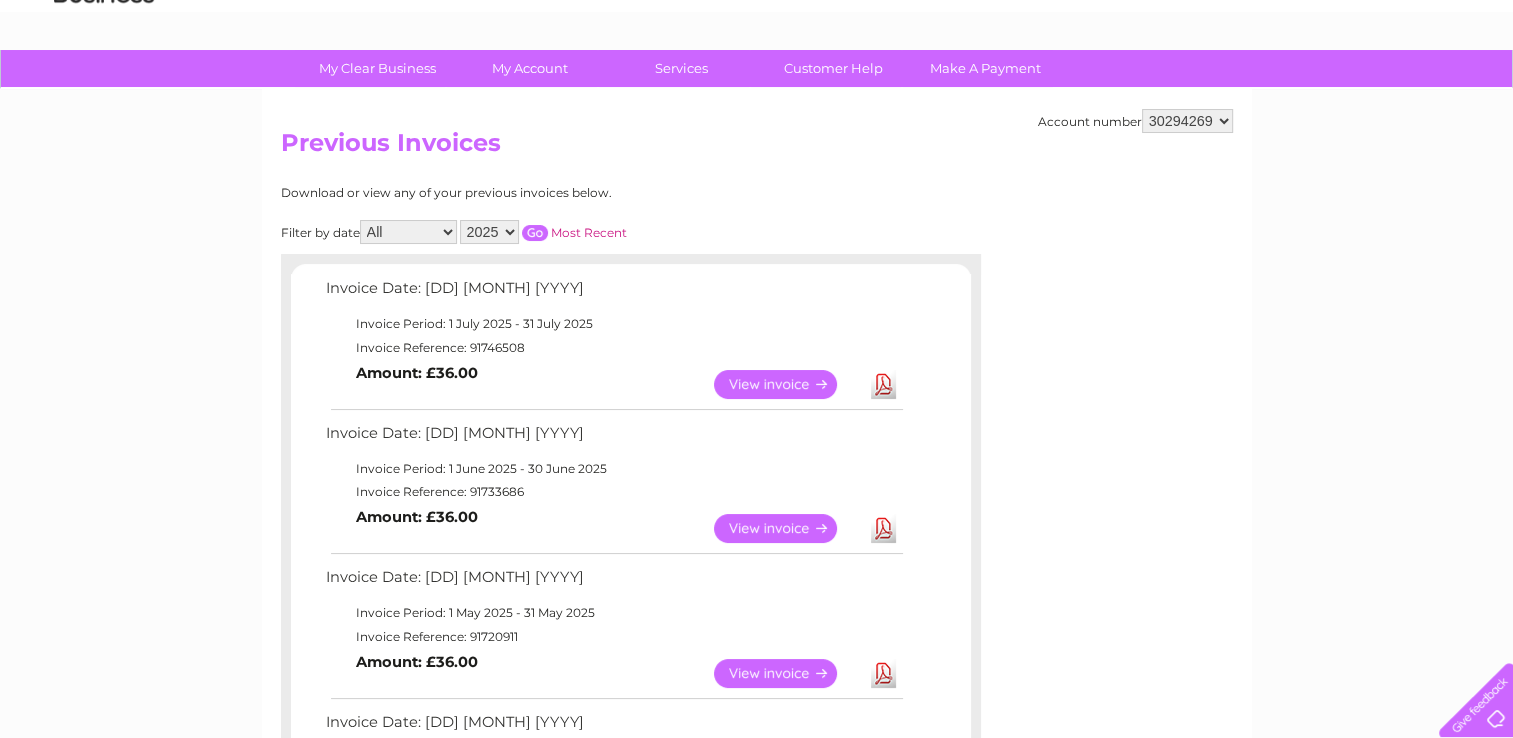 click on "View" at bounding box center [787, 528] 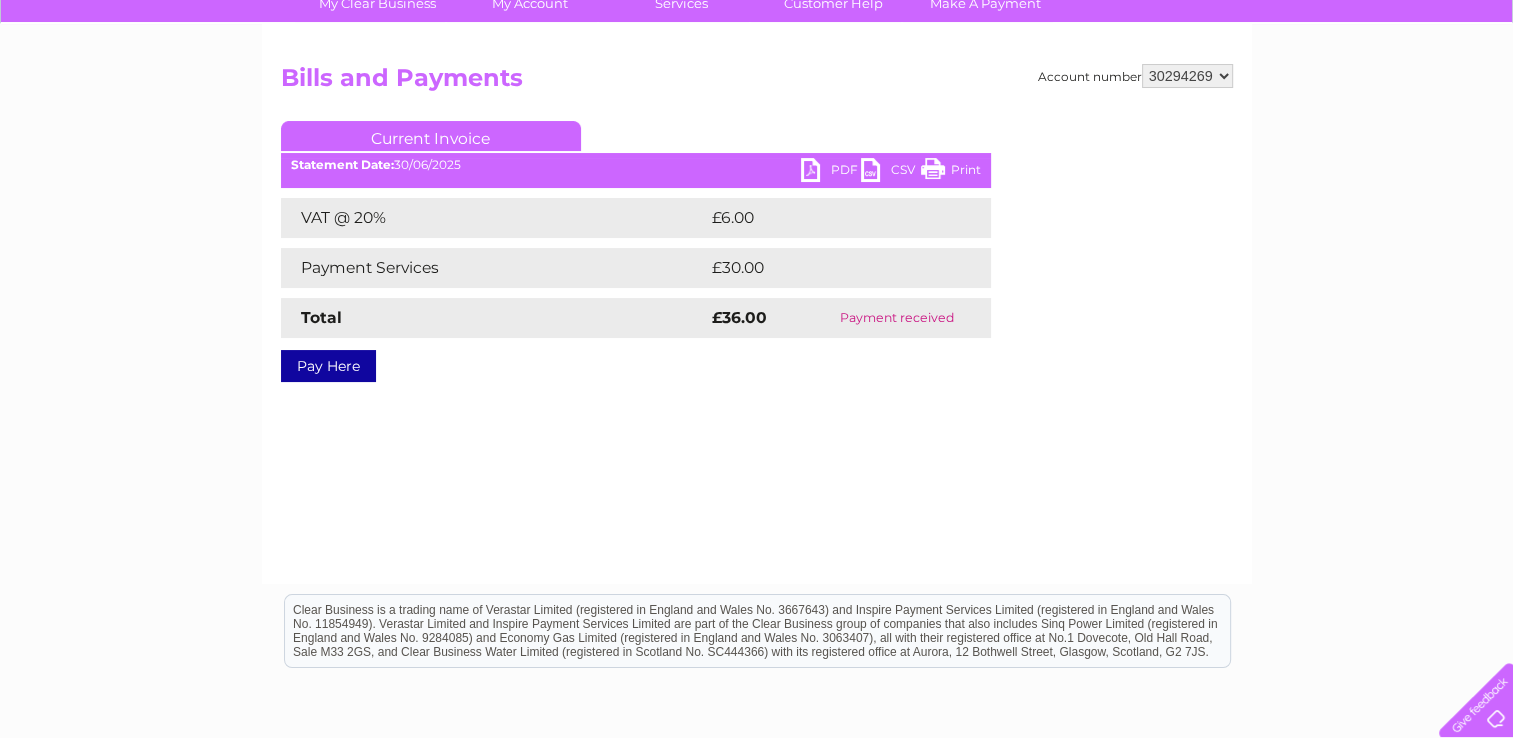 scroll, scrollTop: 200, scrollLeft: 0, axis: vertical 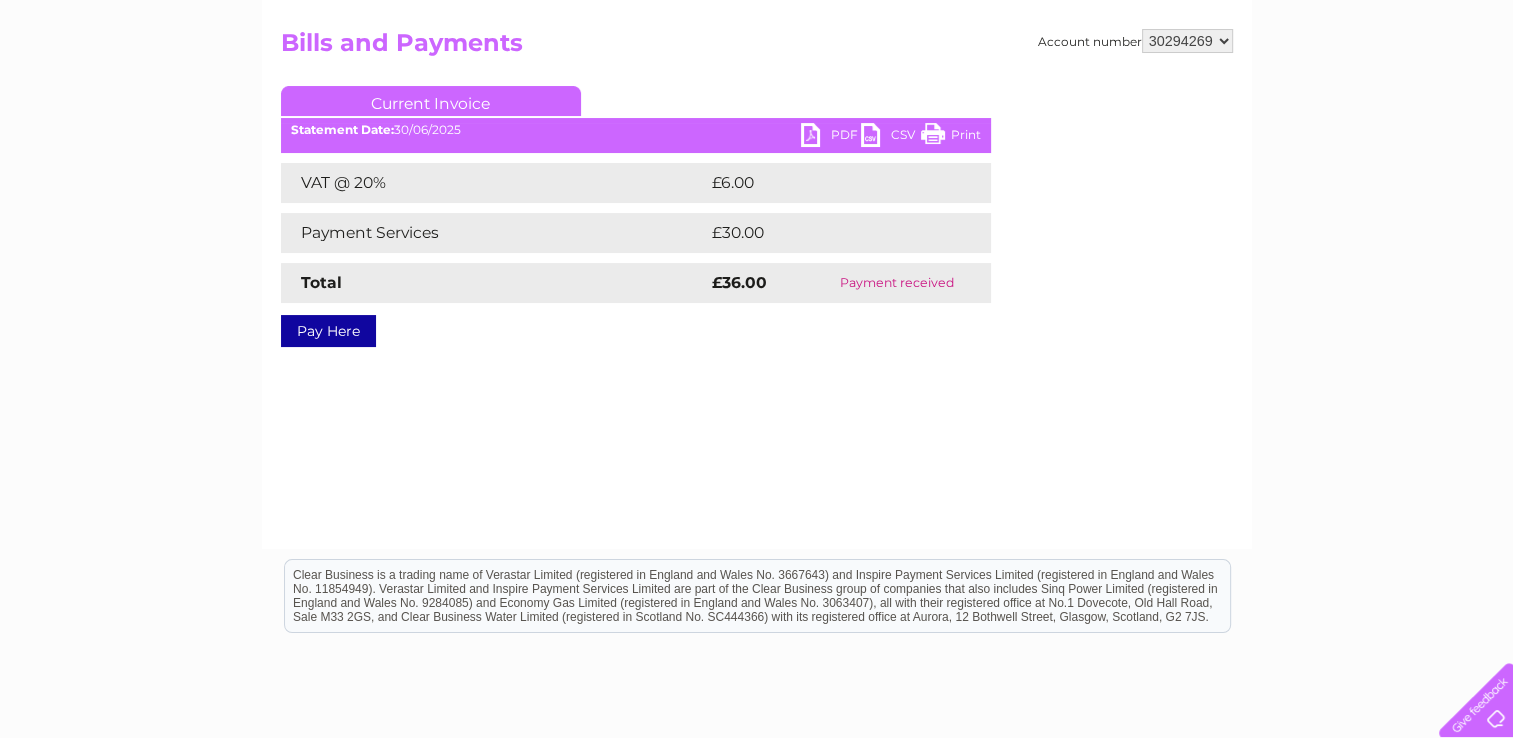 click on "PDF" at bounding box center [831, 137] 